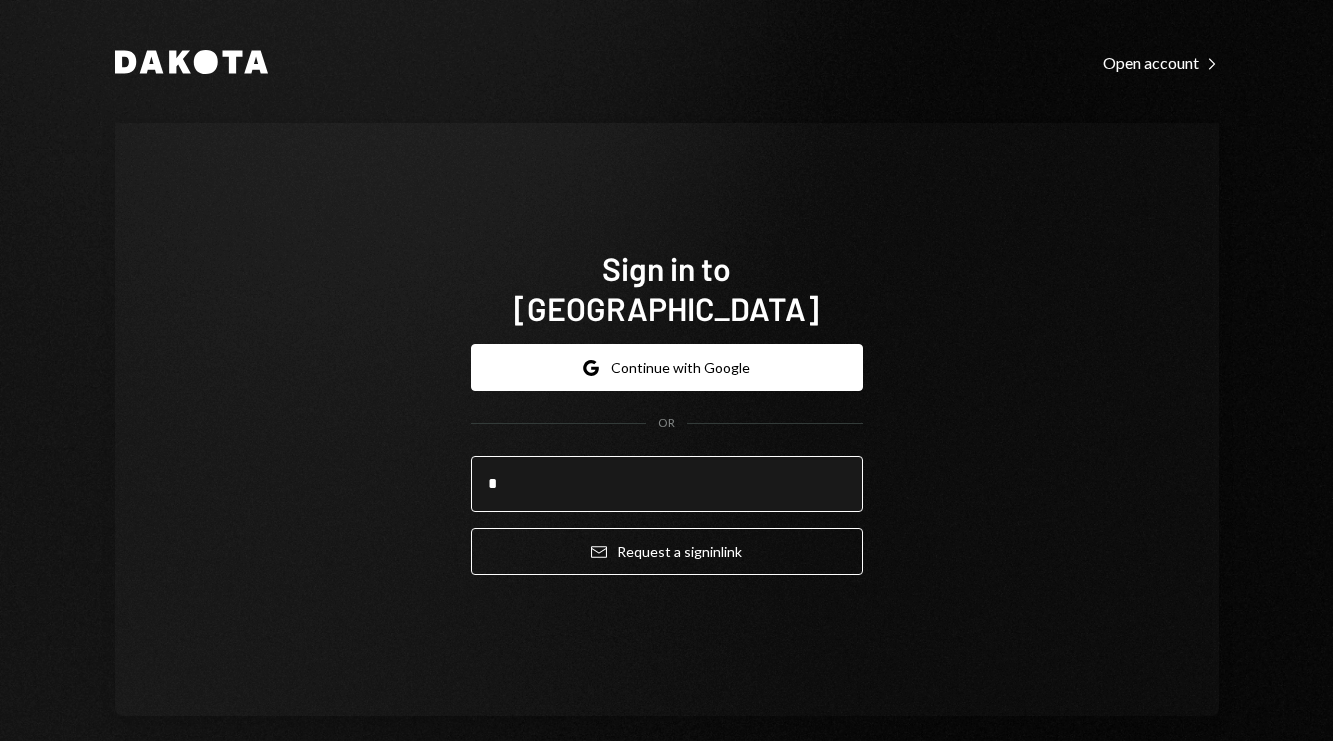scroll, scrollTop: 0, scrollLeft: 0, axis: both 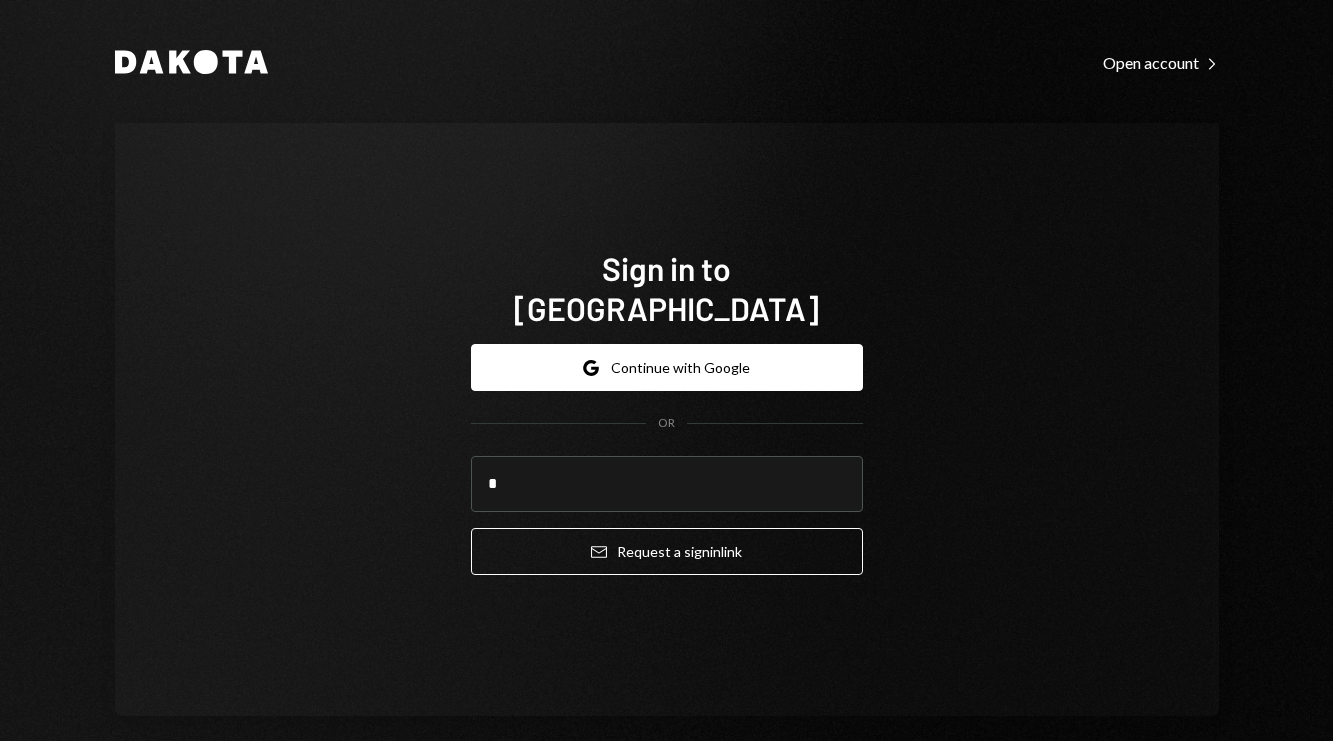 type on "**********" 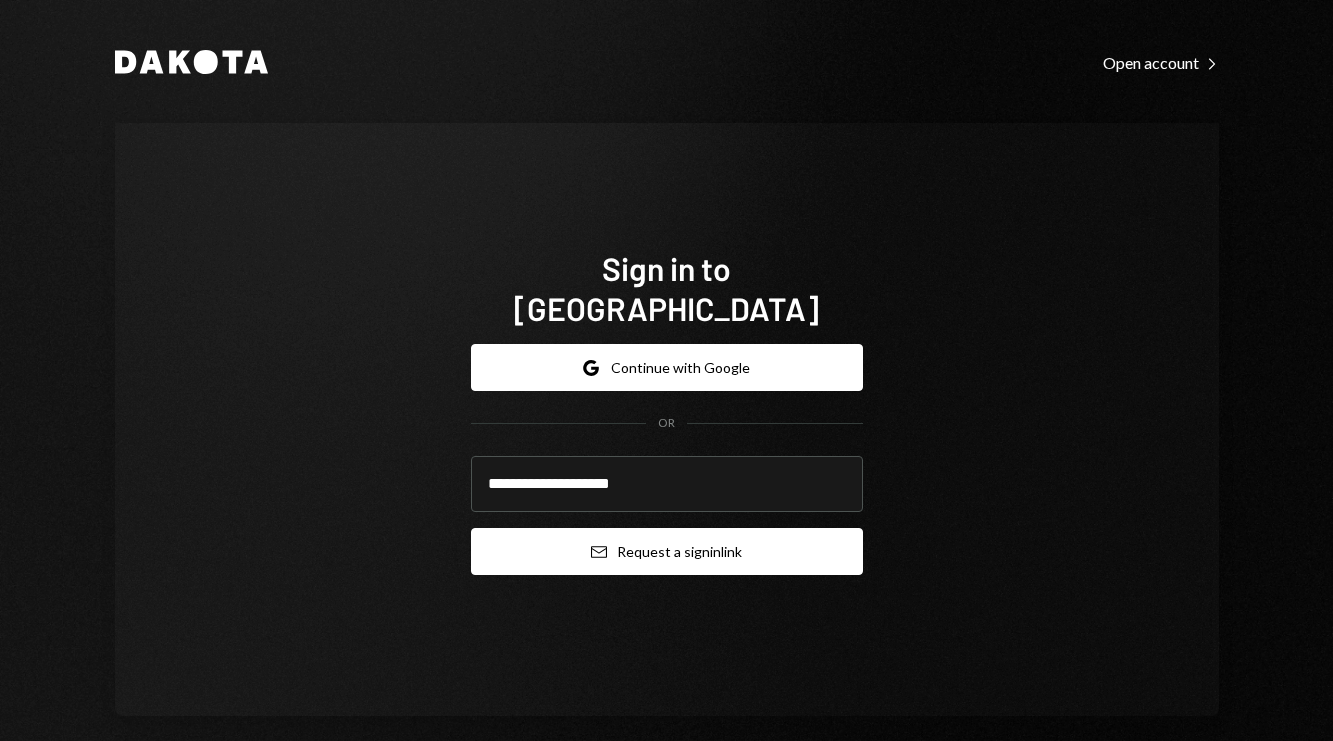 click on "Email Request a sign  in  link" at bounding box center [667, 551] 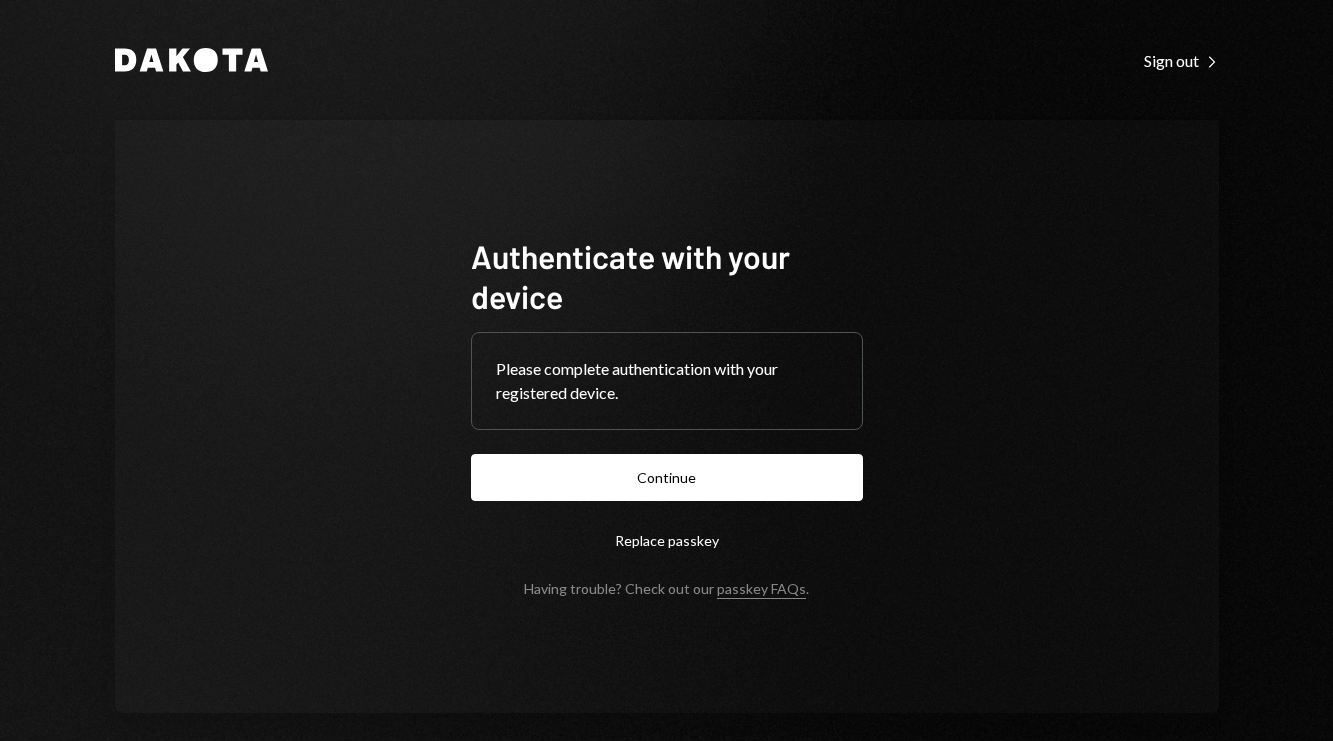 scroll, scrollTop: 0, scrollLeft: 0, axis: both 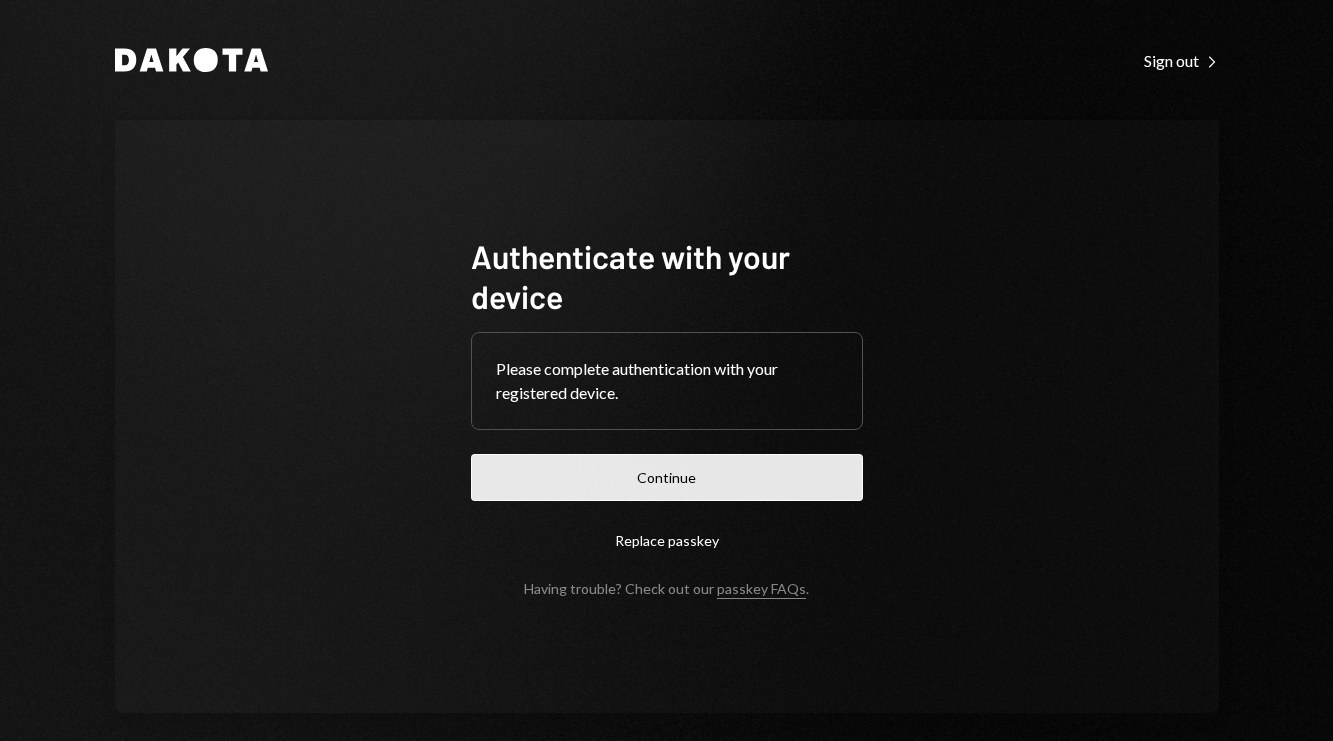 click on "Continue" at bounding box center [667, 477] 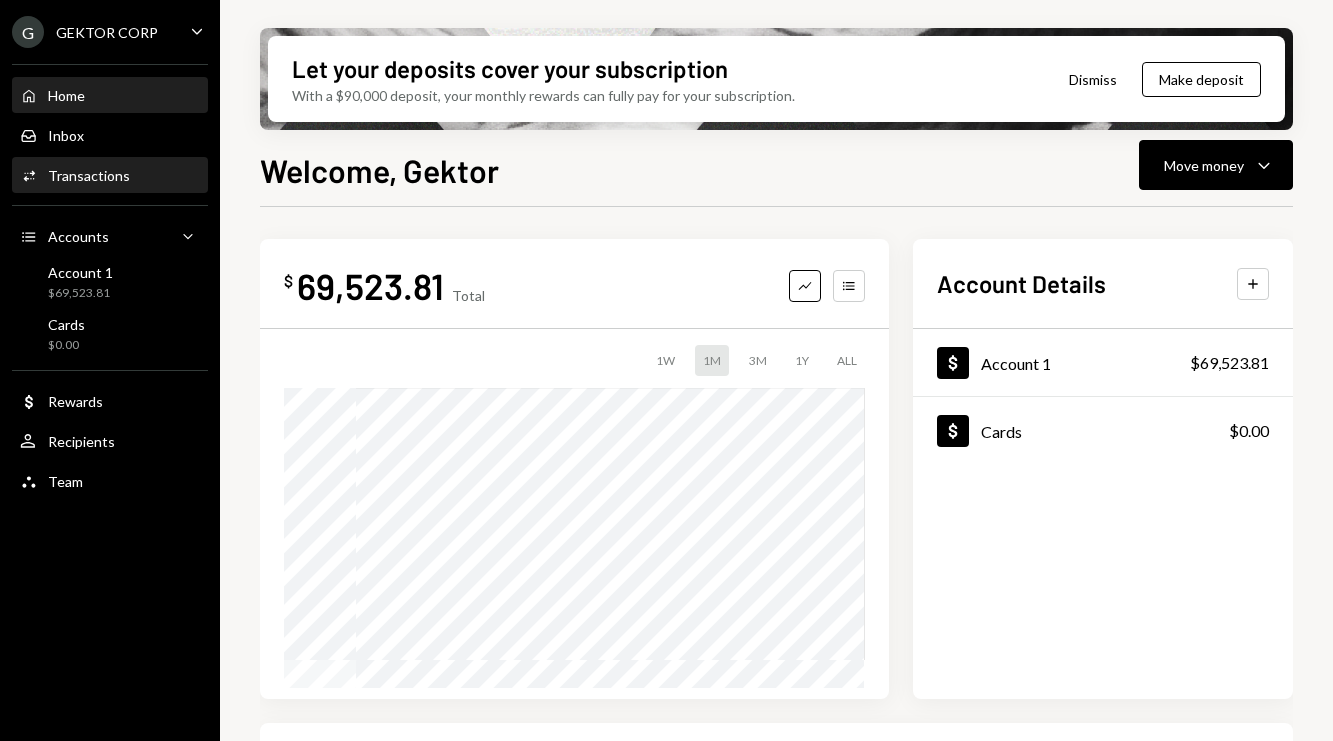 click on "Transactions" at bounding box center (89, 175) 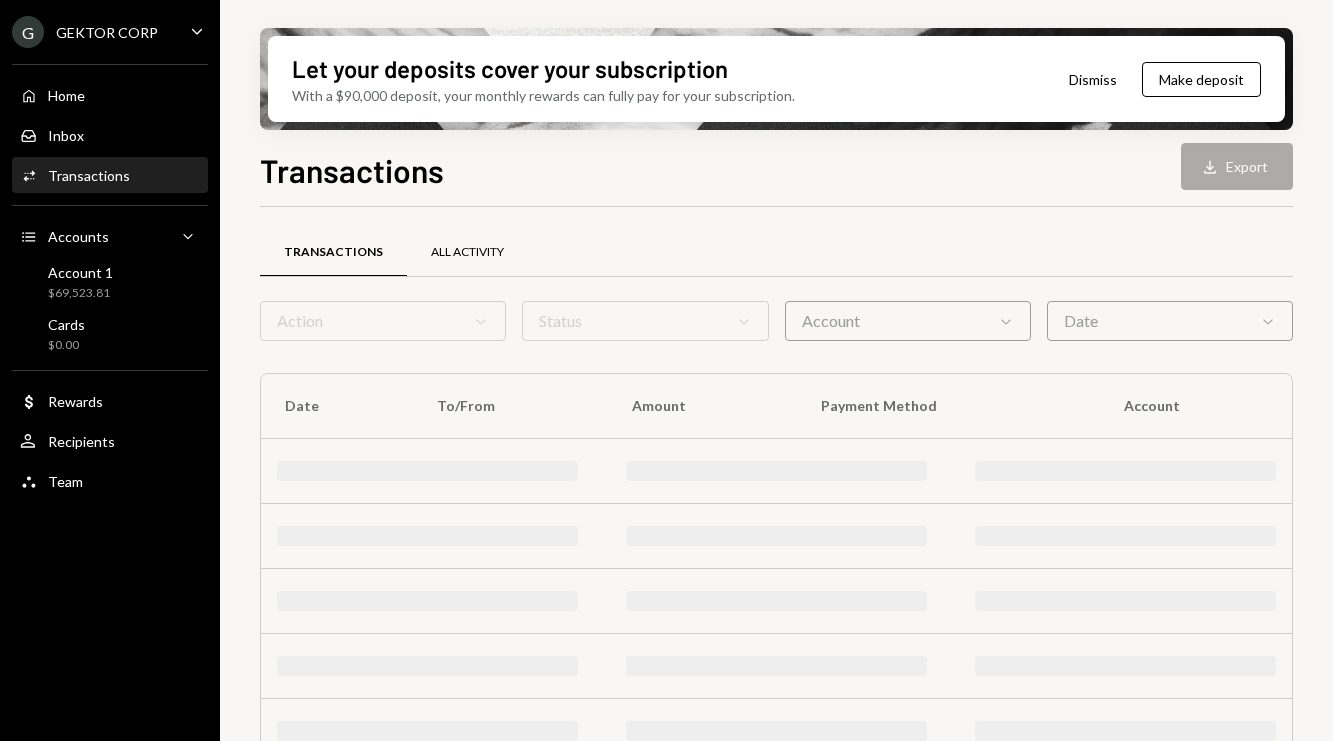 click on "All Activity" at bounding box center [467, 253] 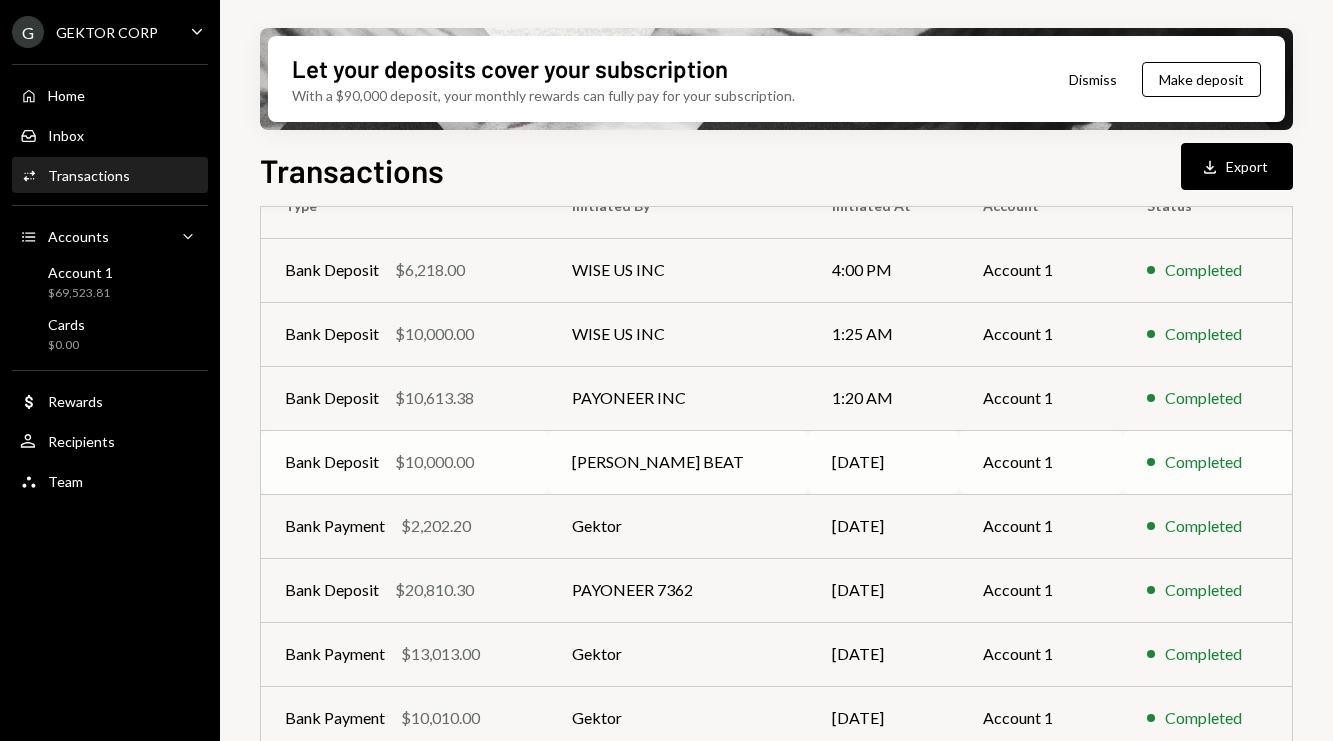 scroll, scrollTop: 115, scrollLeft: 0, axis: vertical 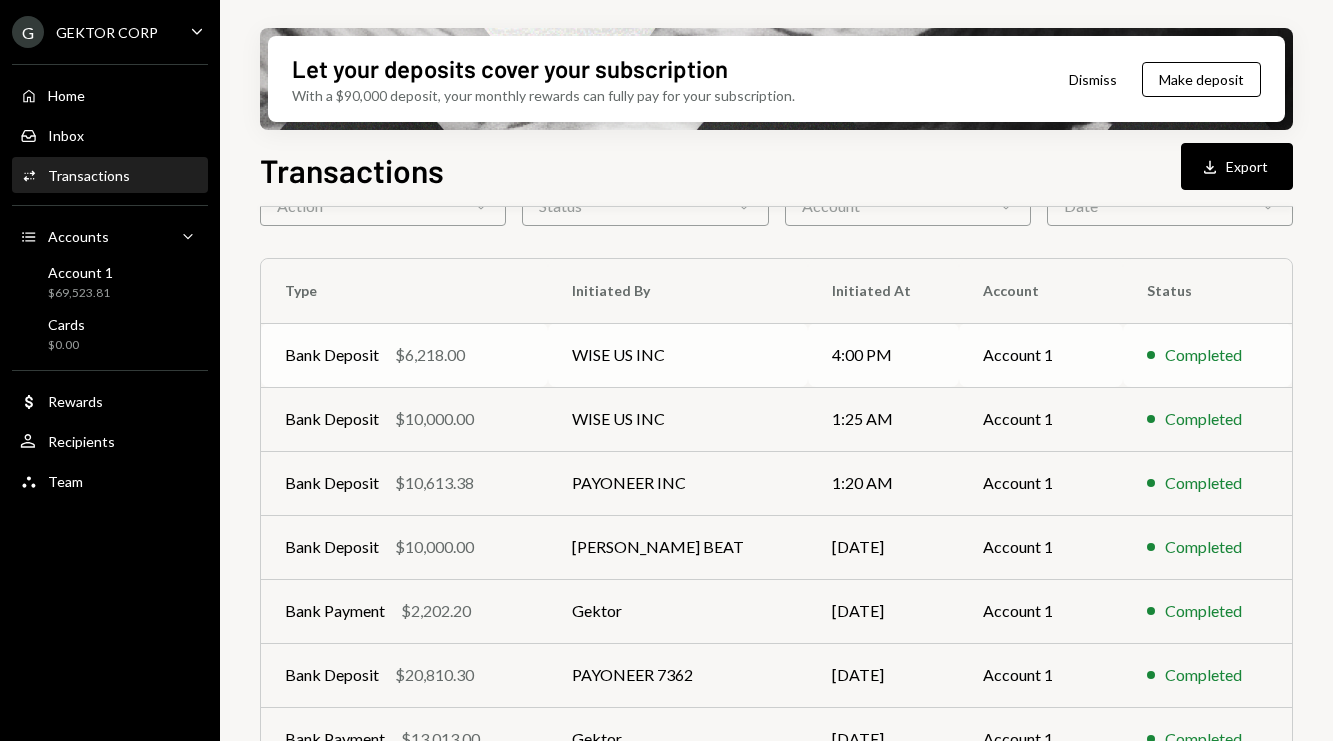 click on "WISE US INC" at bounding box center (678, 355) 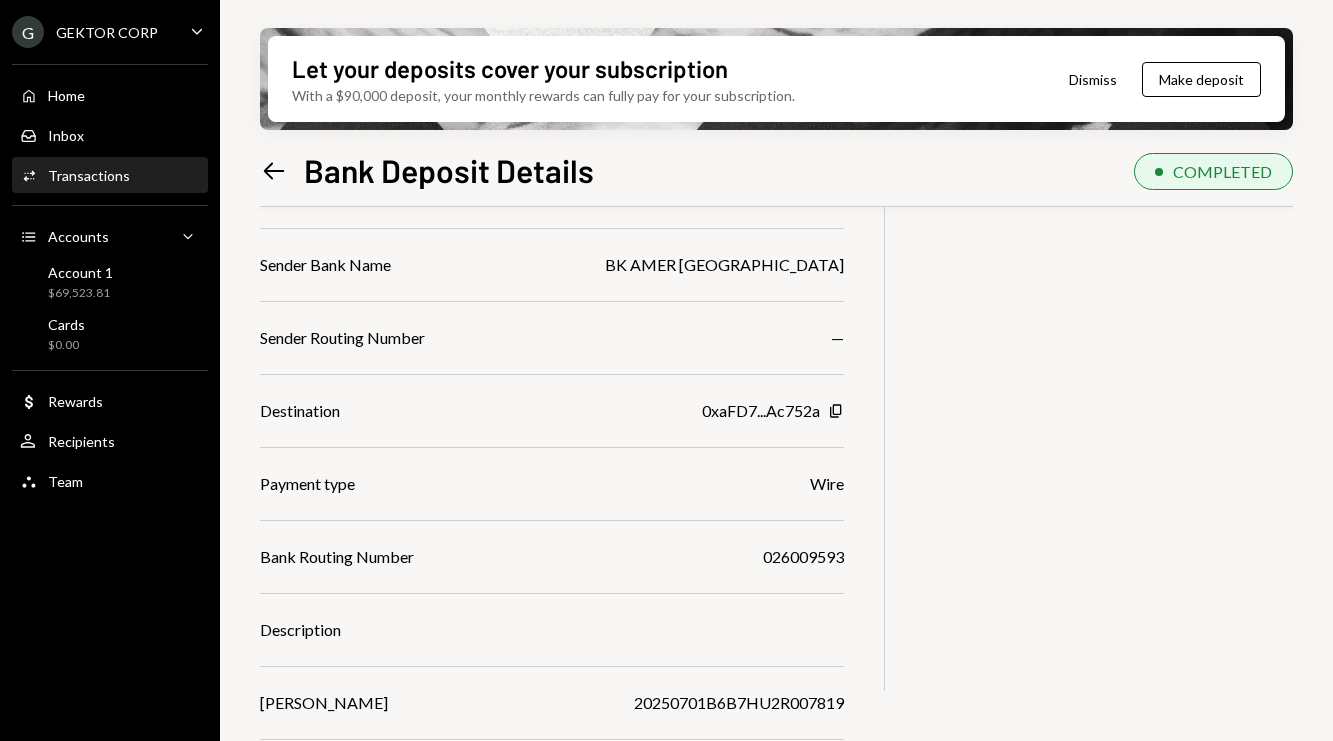 scroll, scrollTop: 0, scrollLeft: 0, axis: both 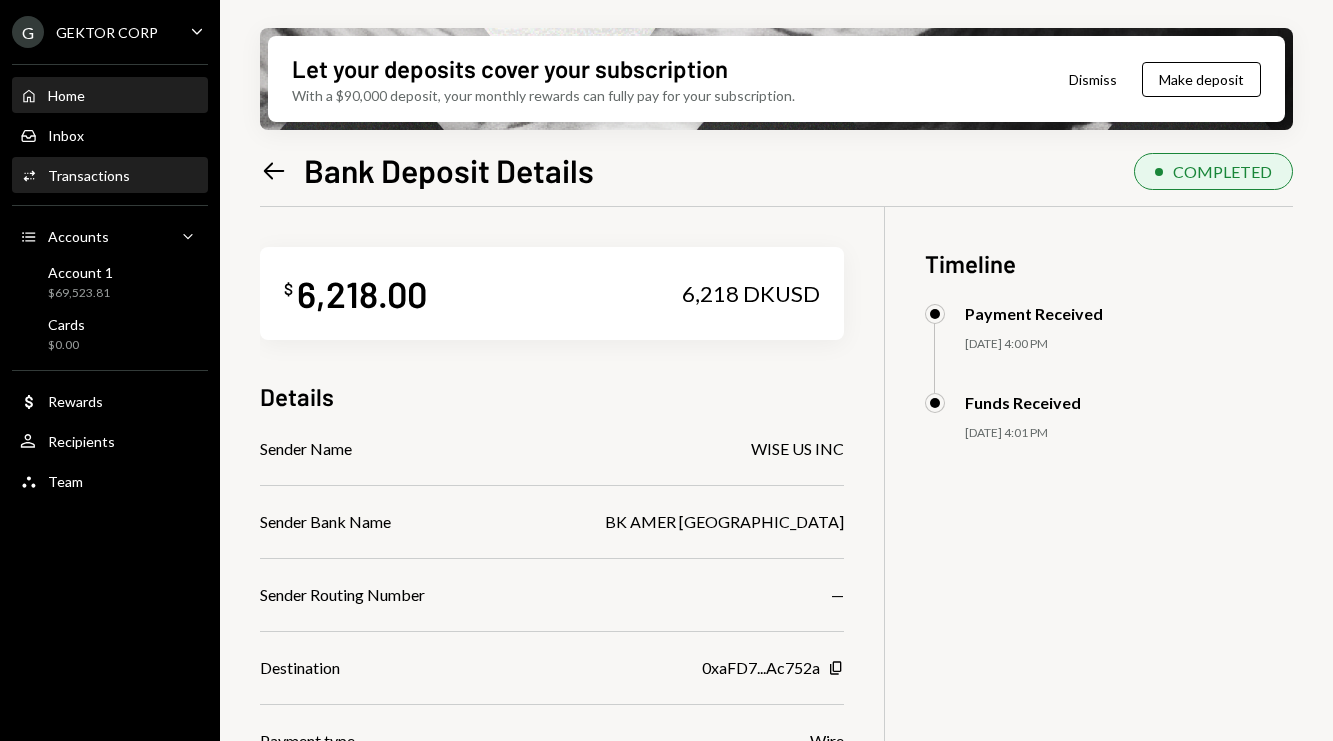 click on "Home" at bounding box center [66, 95] 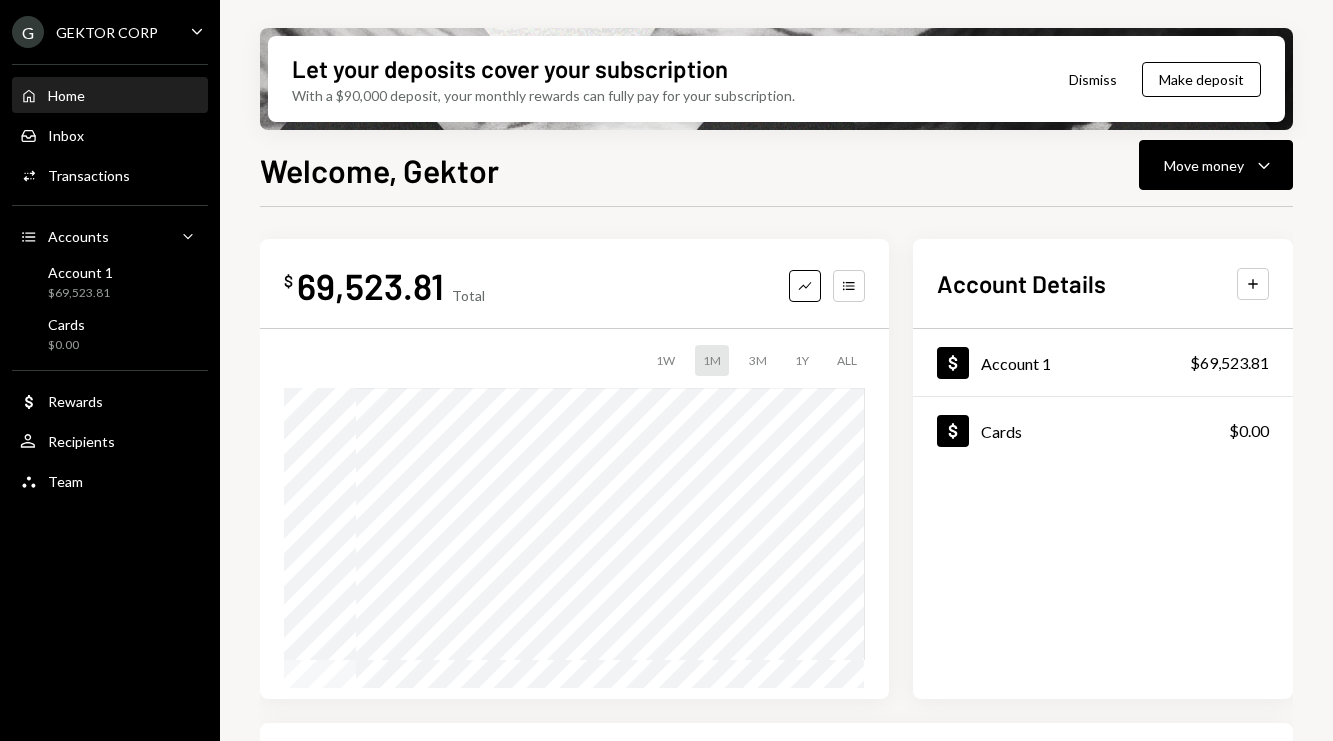 click on "Welcome, Gektor Move money Caret Down" at bounding box center (776, 168) 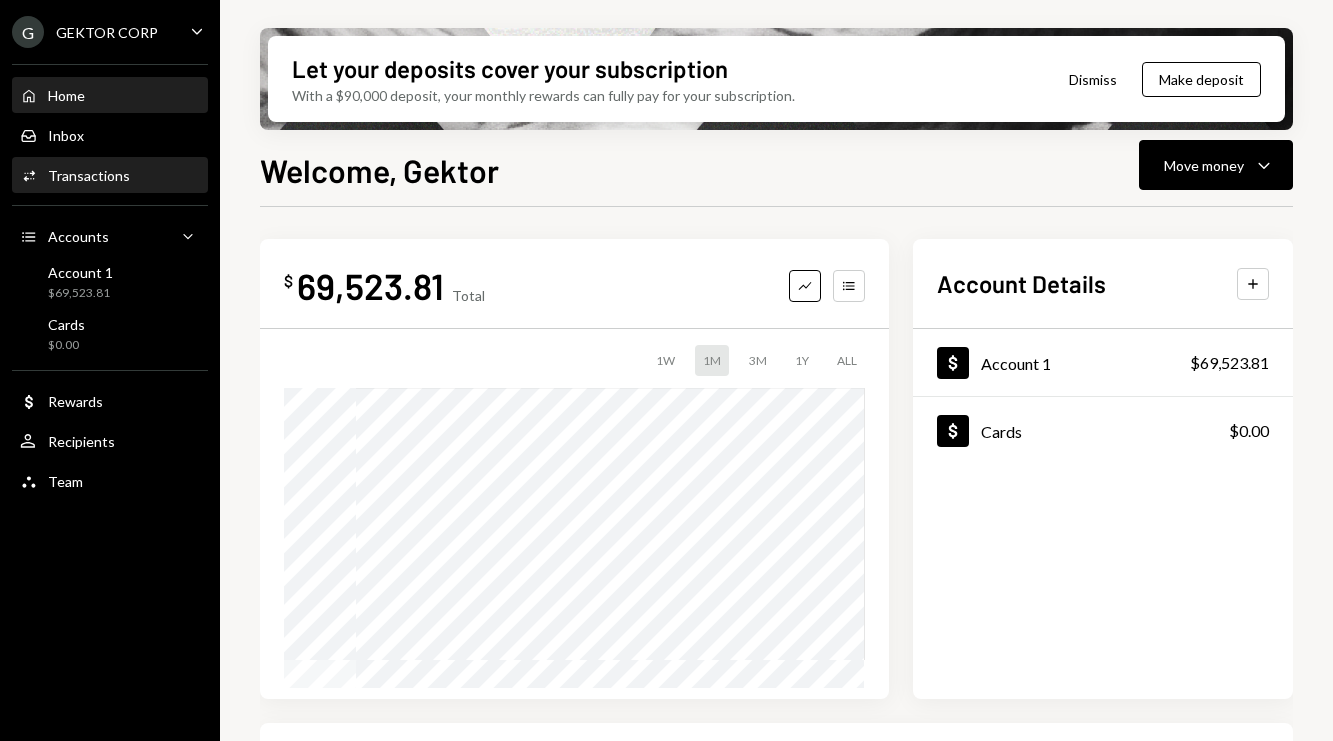 click on "Transactions" at bounding box center [89, 175] 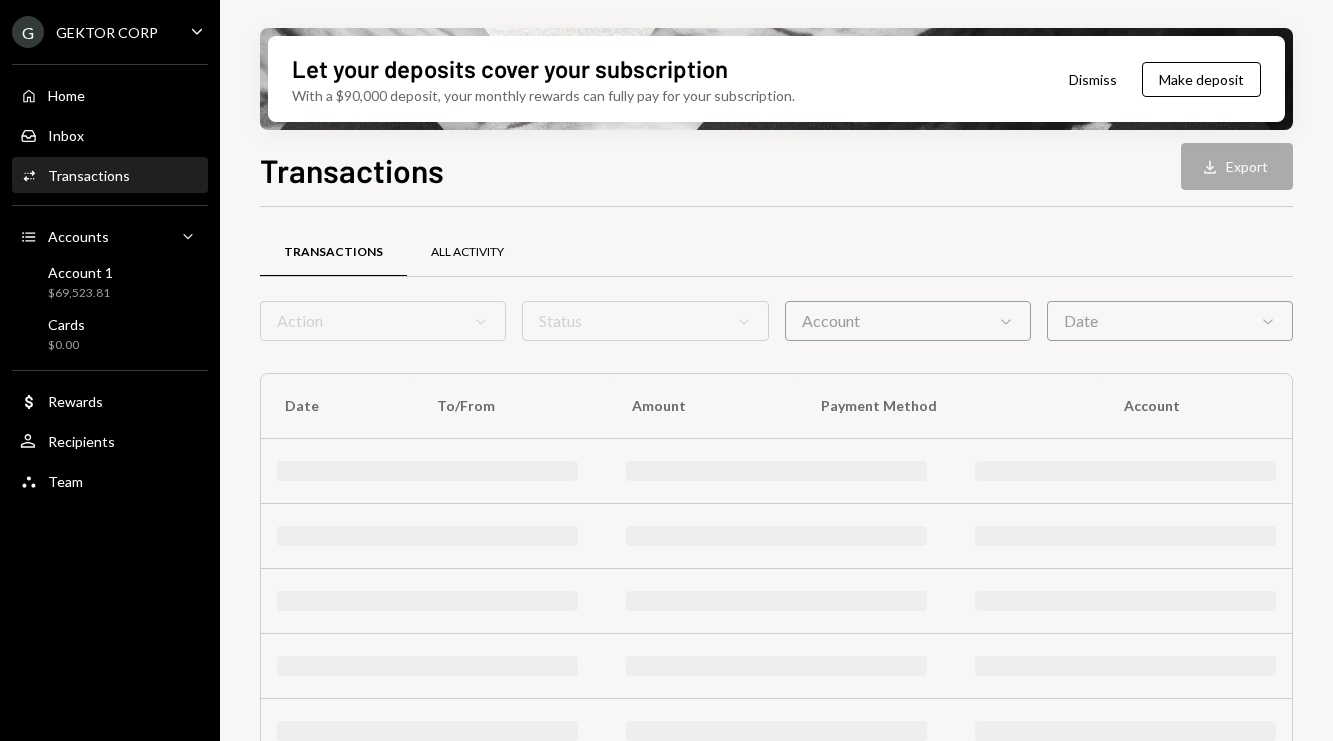 click on "All Activity" at bounding box center (467, 252) 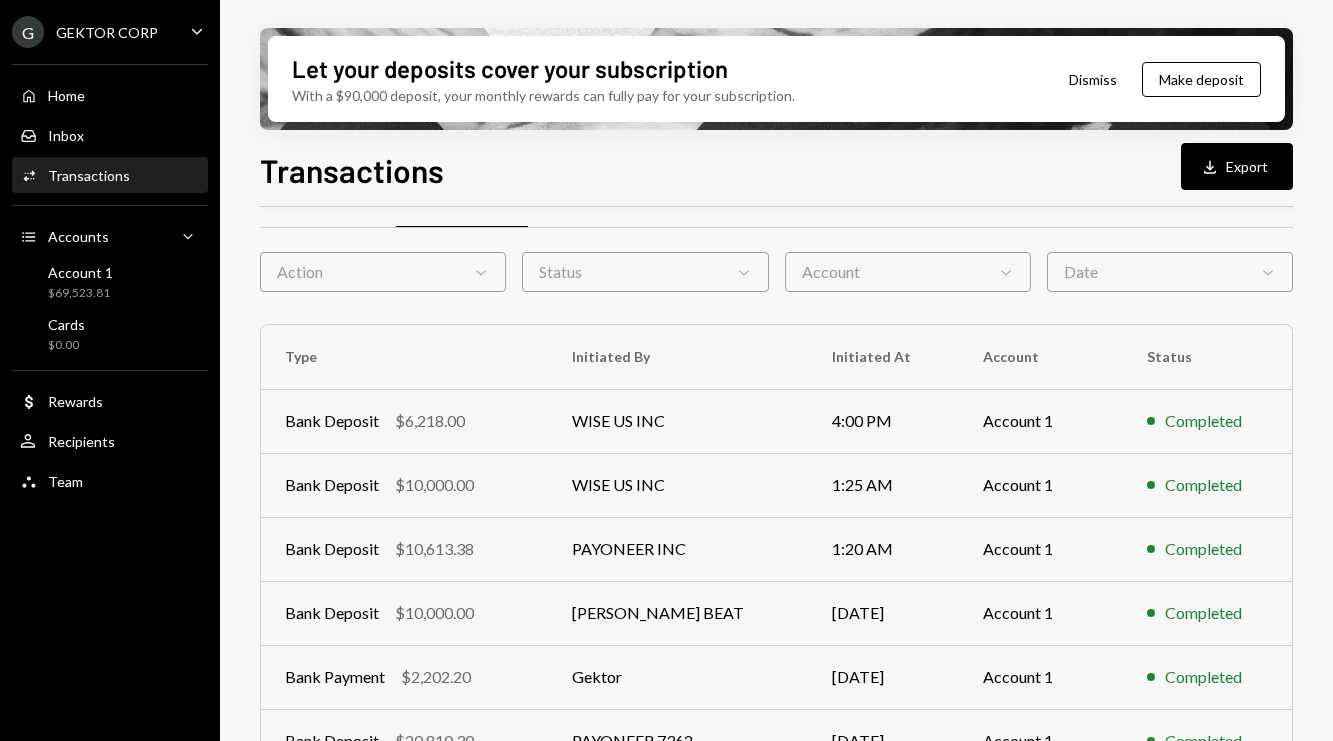 scroll, scrollTop: 86, scrollLeft: 0, axis: vertical 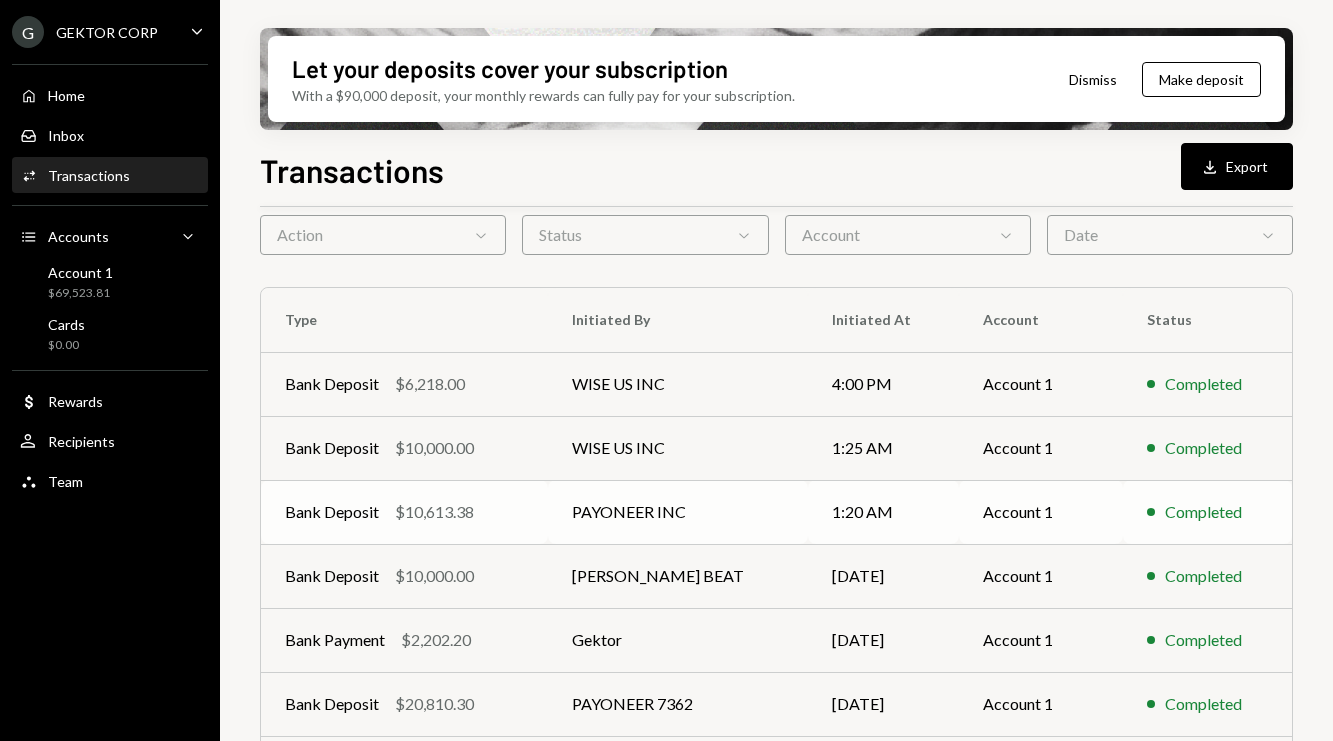 click on "PAYONEER INC" at bounding box center (678, 512) 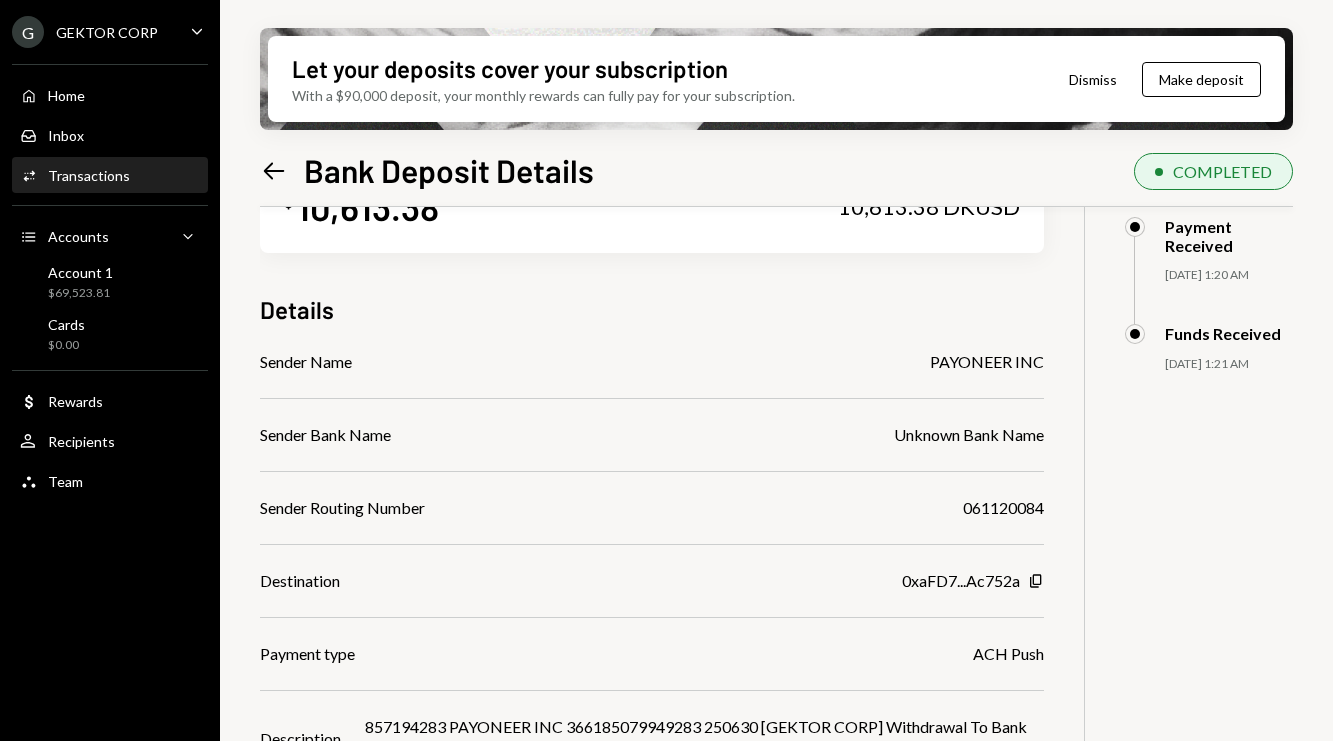 scroll, scrollTop: 208, scrollLeft: 0, axis: vertical 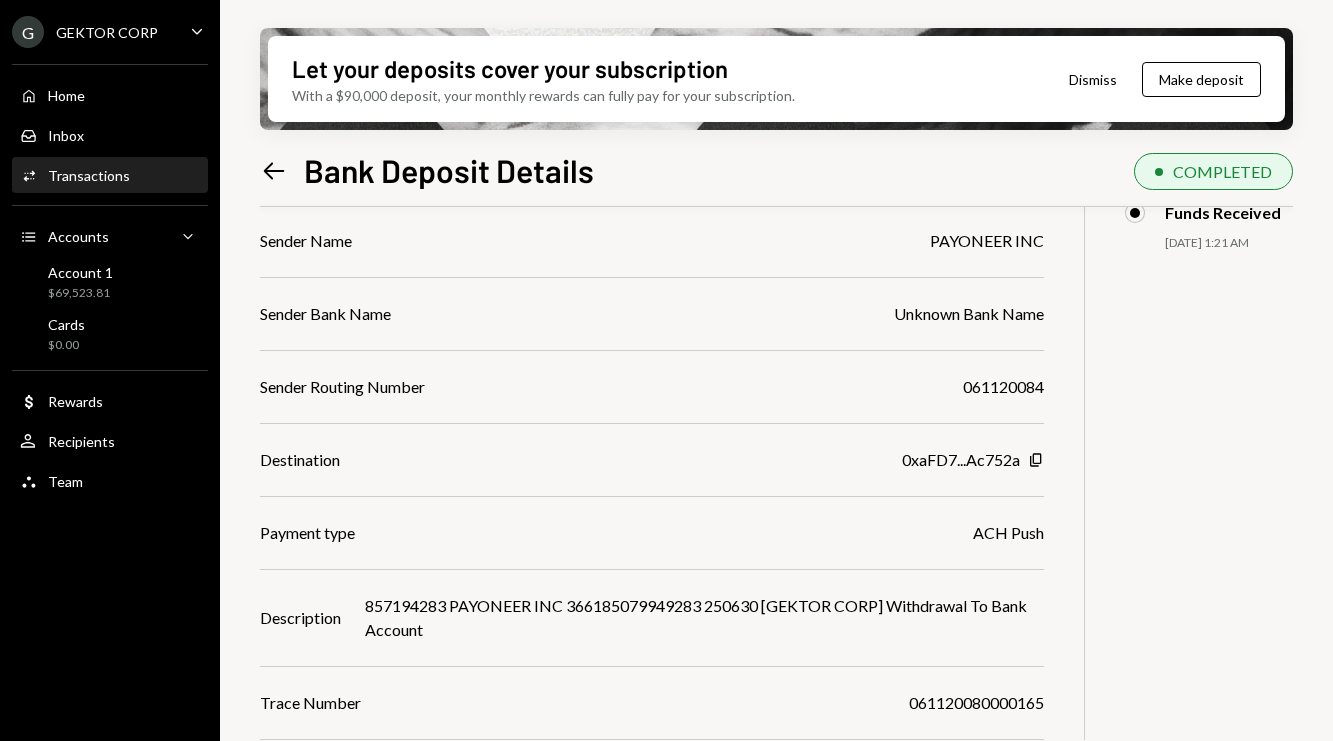 click on "Left Arrow" 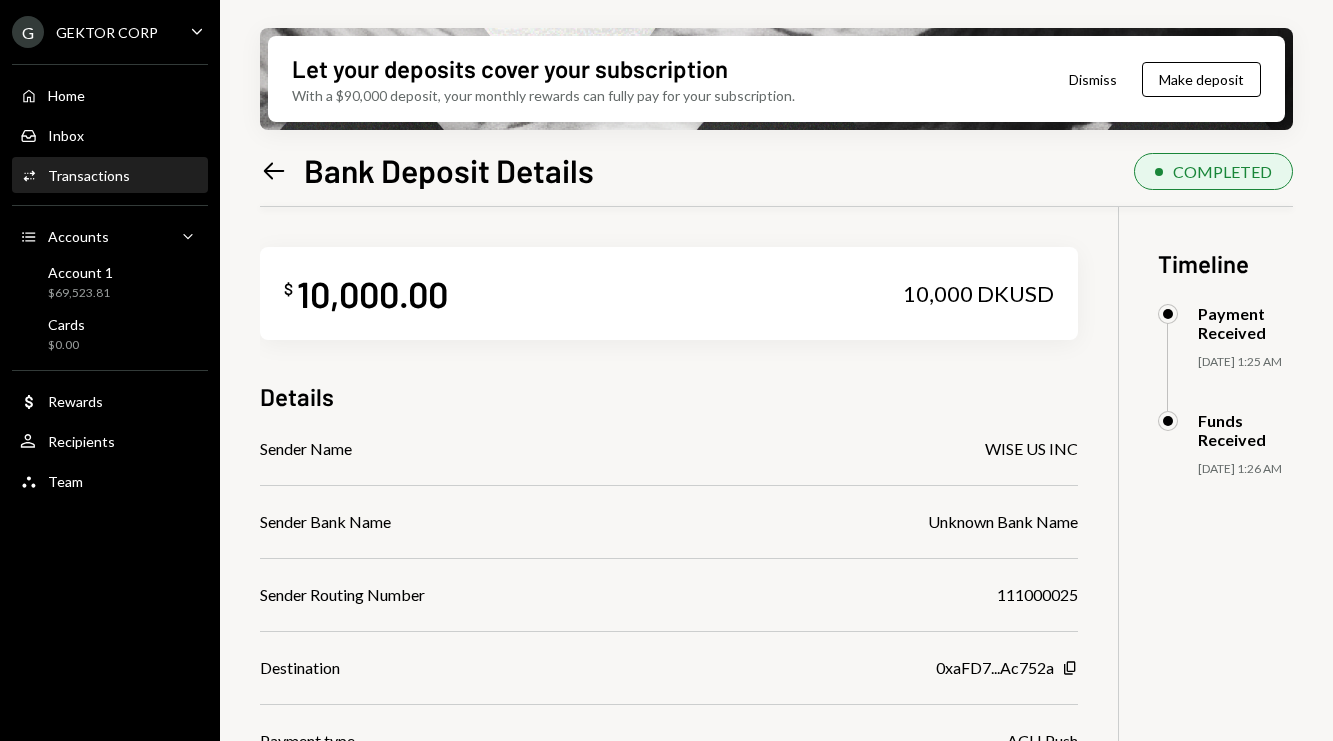 scroll, scrollTop: 0, scrollLeft: 0, axis: both 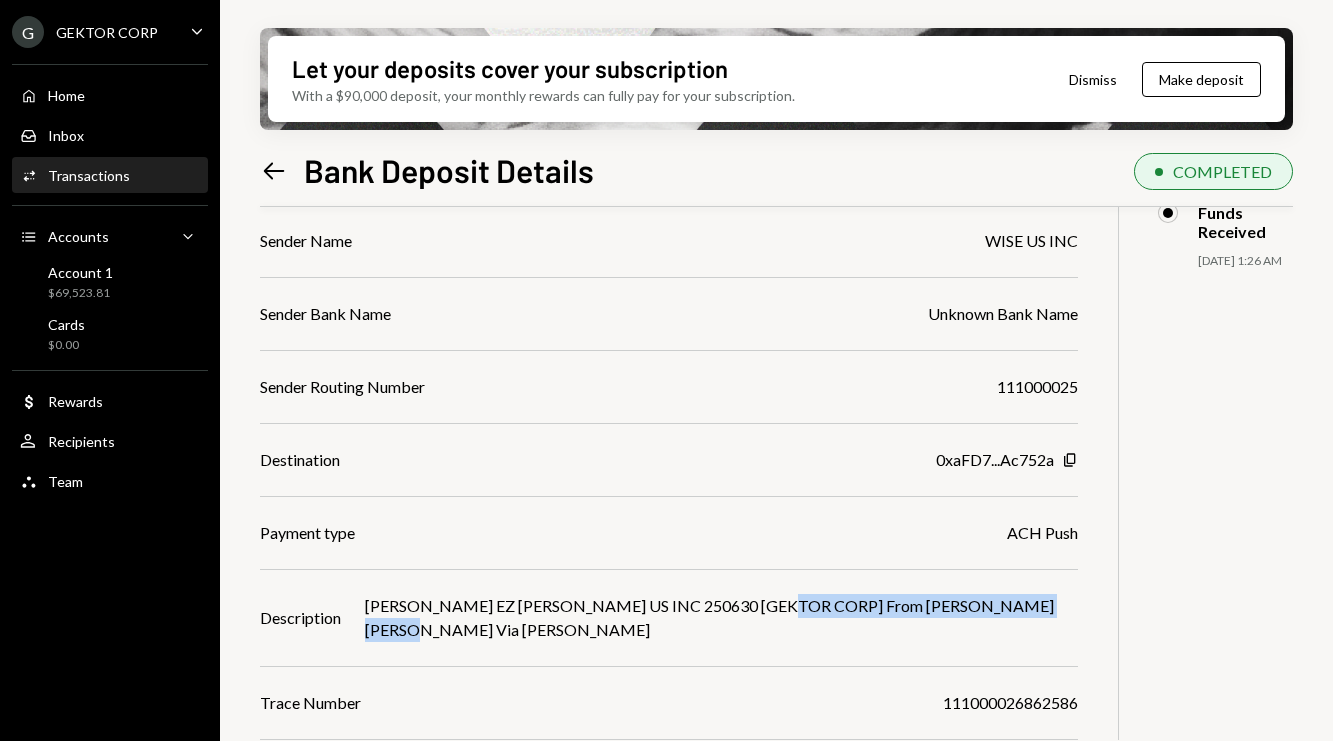 click on "[PERSON_NAME] EZ [PERSON_NAME] US INC 250630 [GEKTOR CORP] From [PERSON_NAME] [PERSON_NAME] Via [PERSON_NAME]" at bounding box center [721, 618] 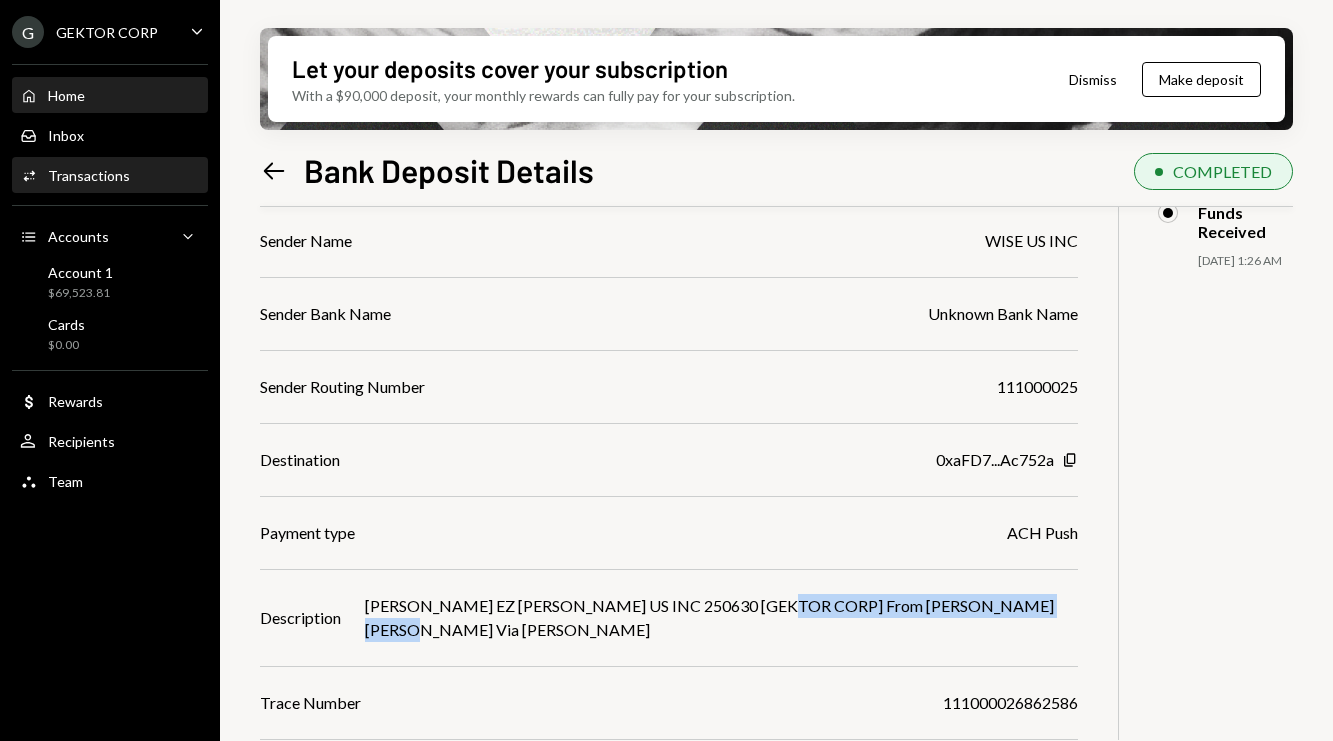 click on "Home Home" at bounding box center [110, 96] 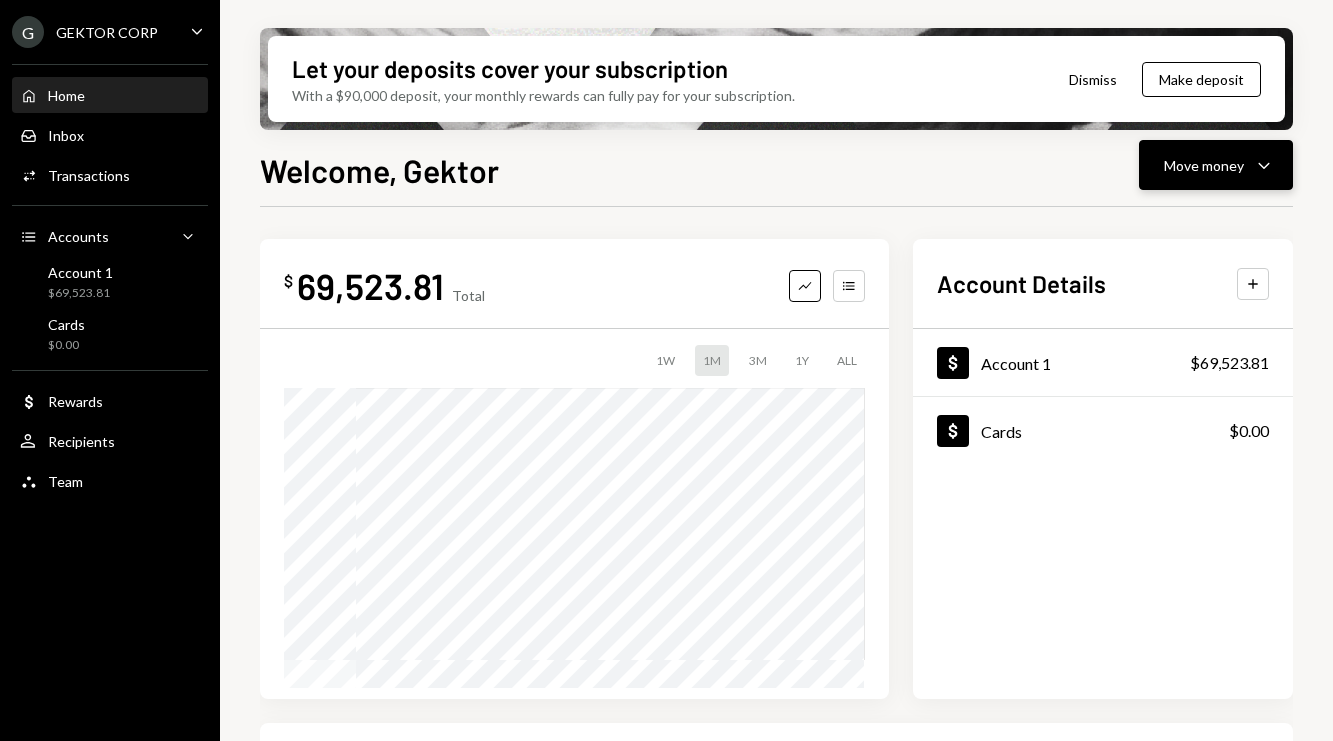 click on "Move money" at bounding box center [1204, 165] 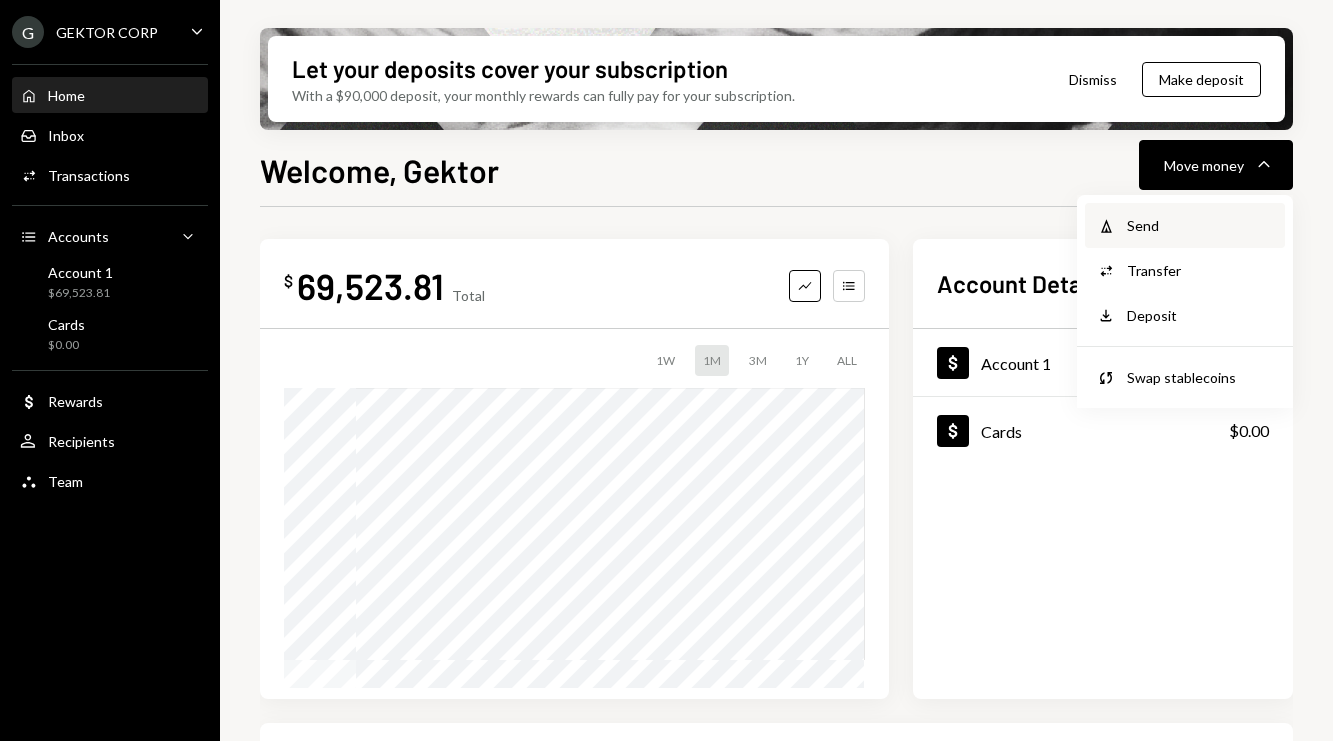 click on "Send" at bounding box center [1200, 225] 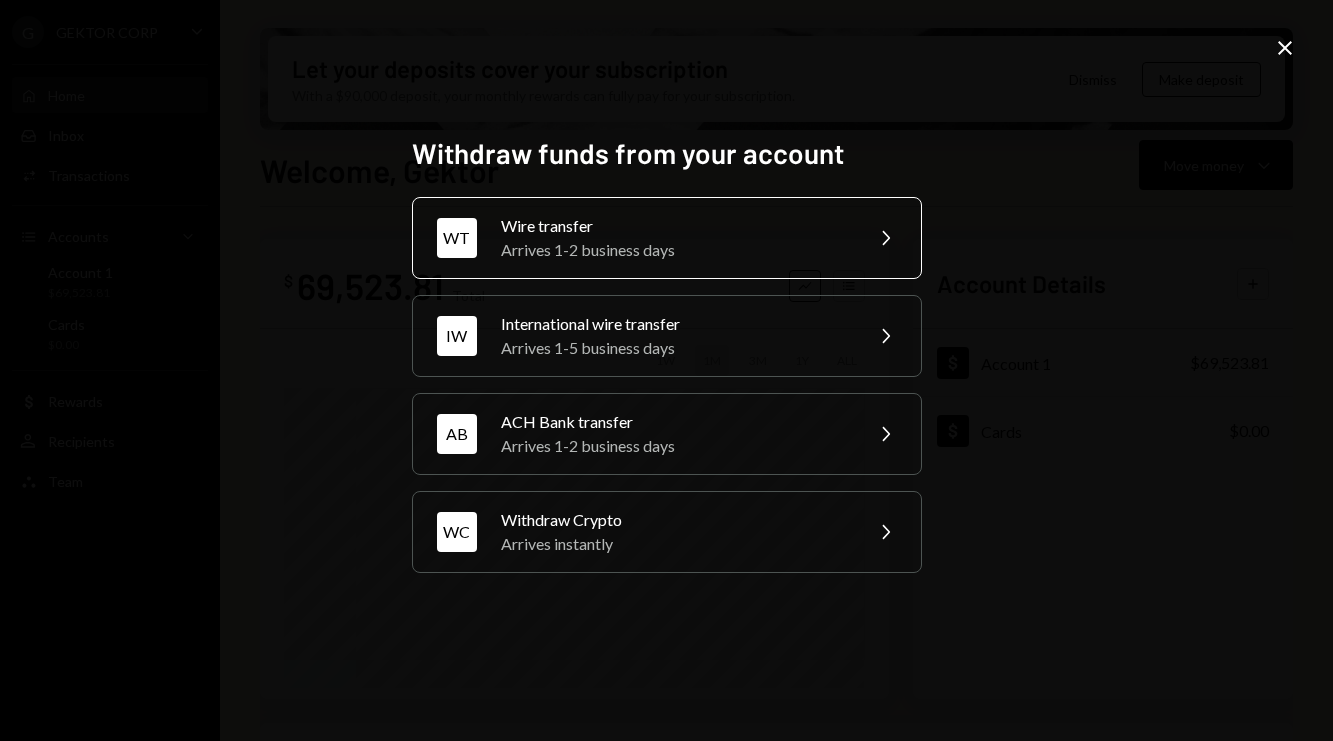click on "WT Wire transfer Arrives 1-2 business days Chevron Right" at bounding box center (667, 238) 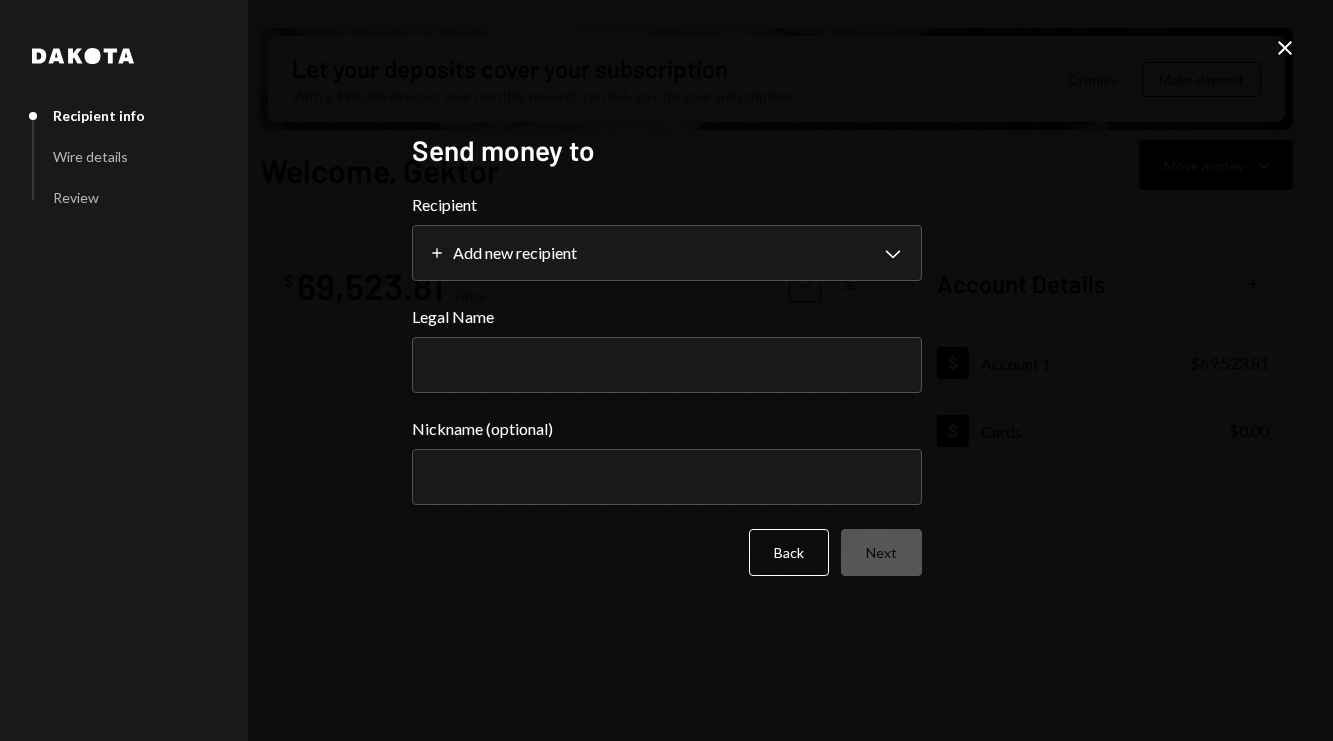 select 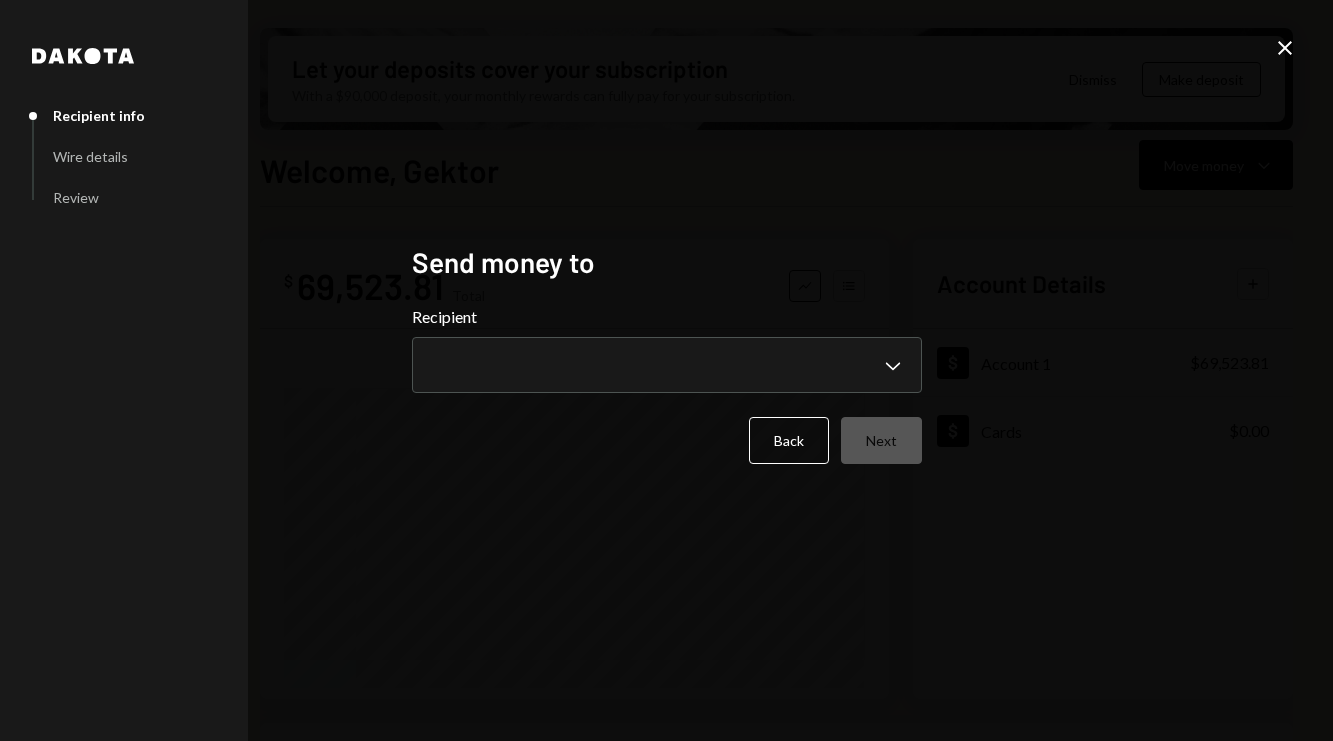 type 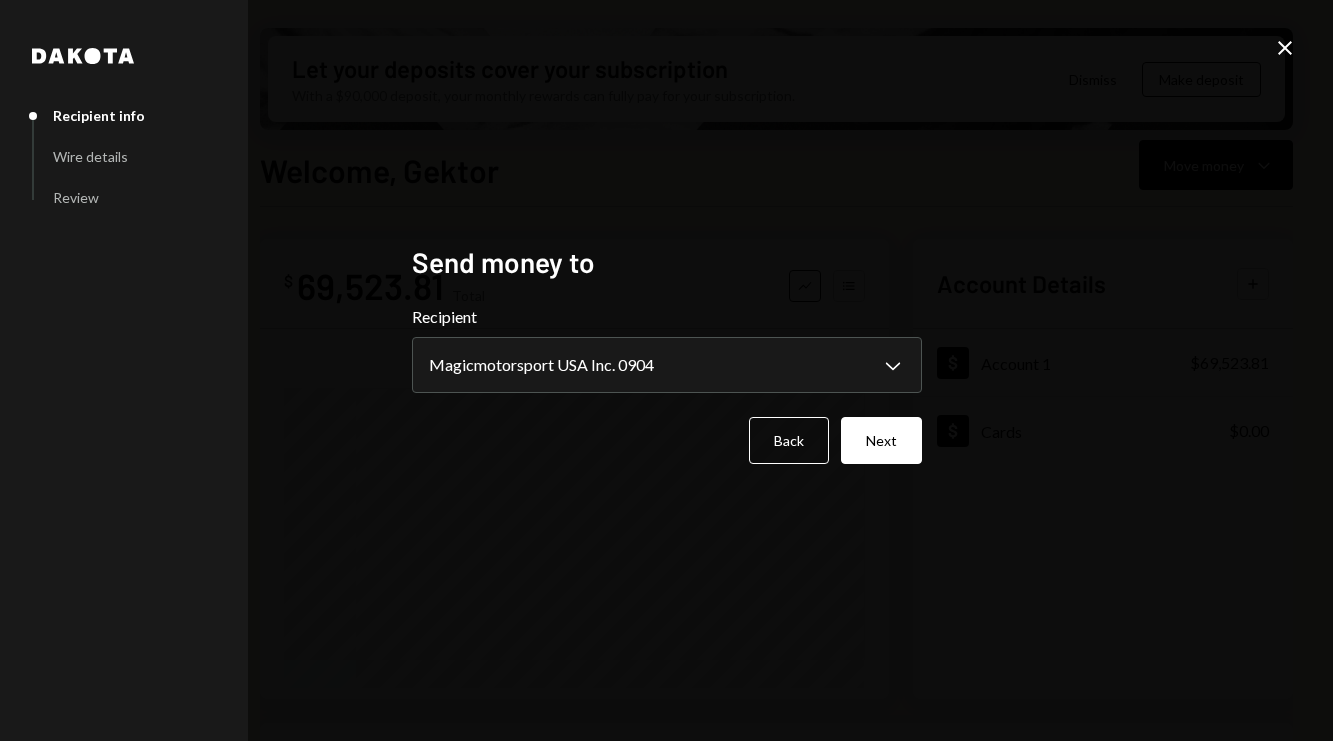 select on "**********" 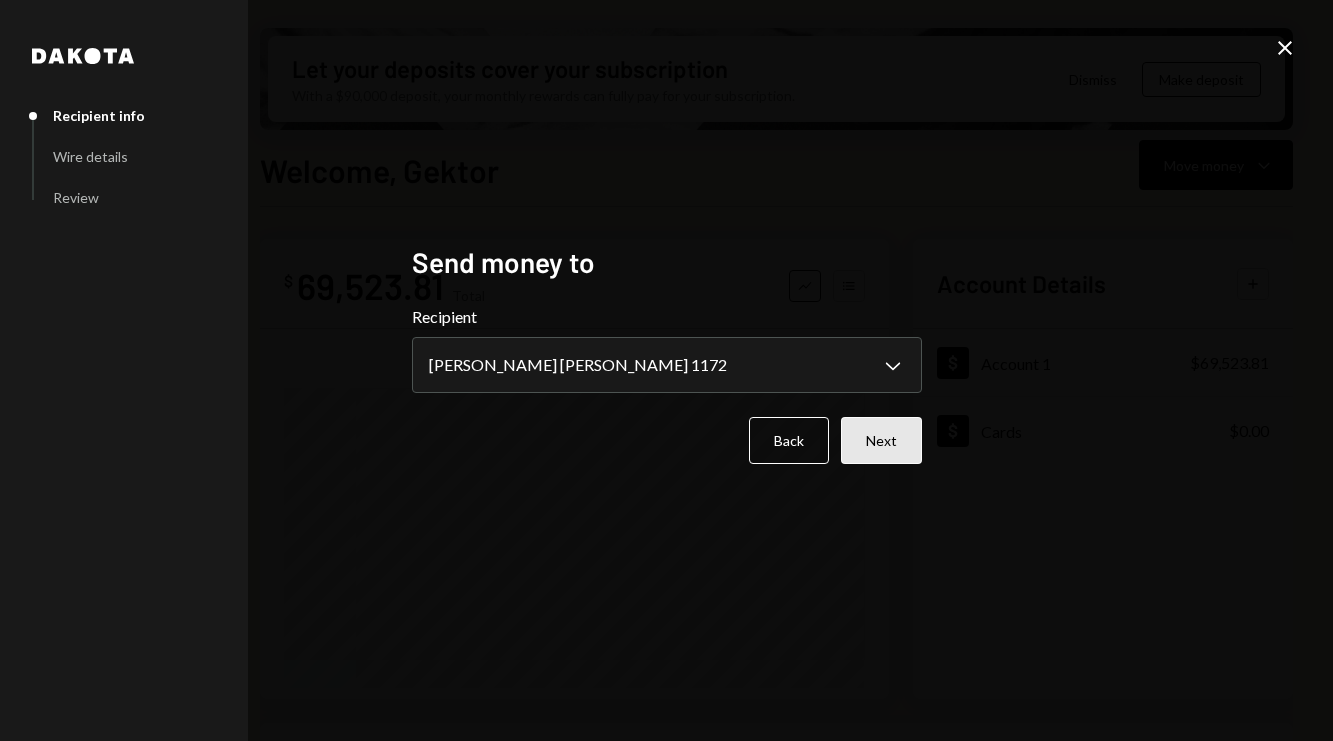 click on "Next" at bounding box center [881, 440] 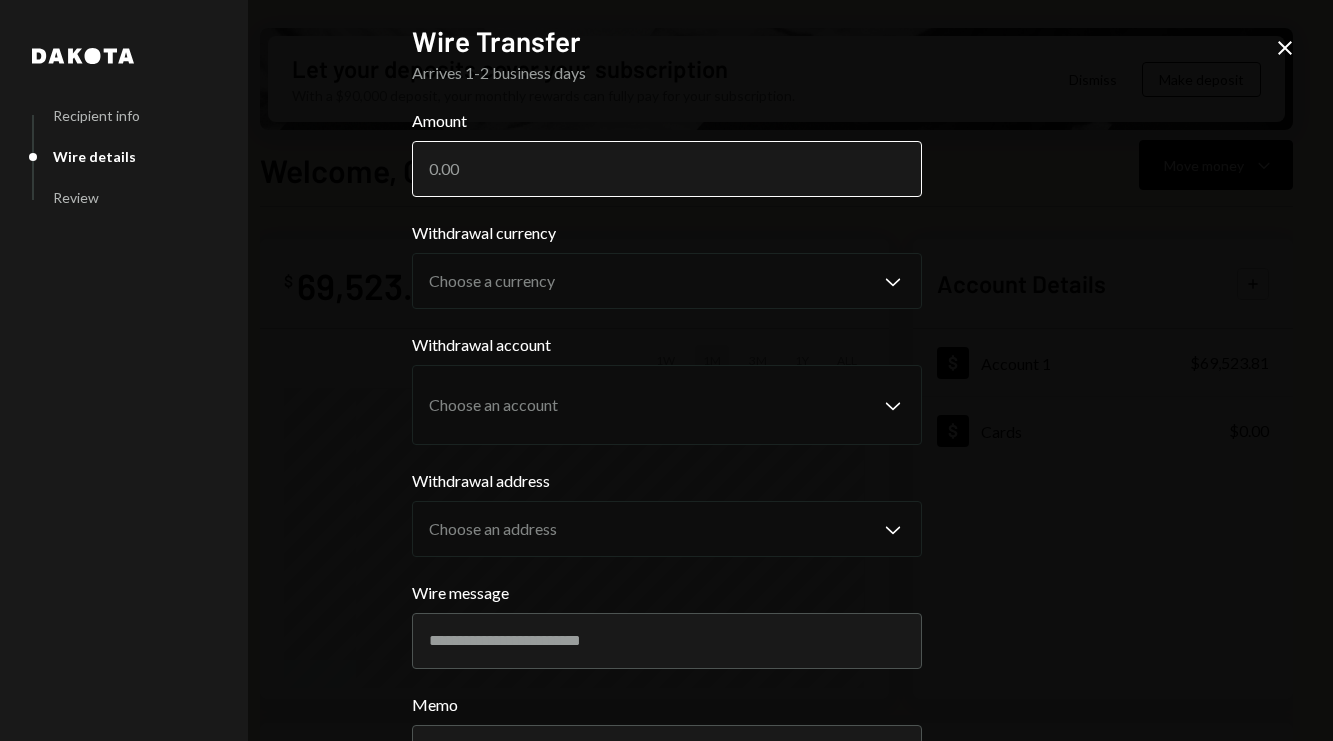 click on "Amount" at bounding box center [667, 169] 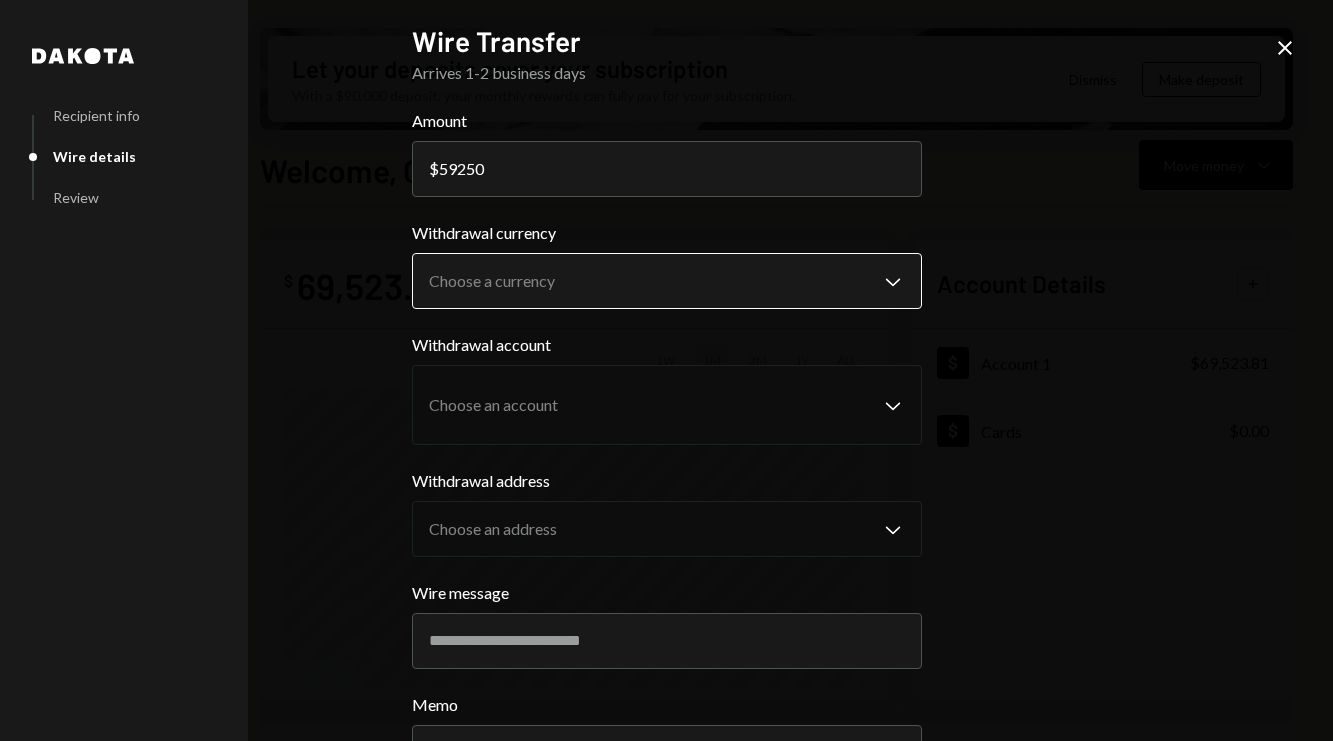 type on "59250" 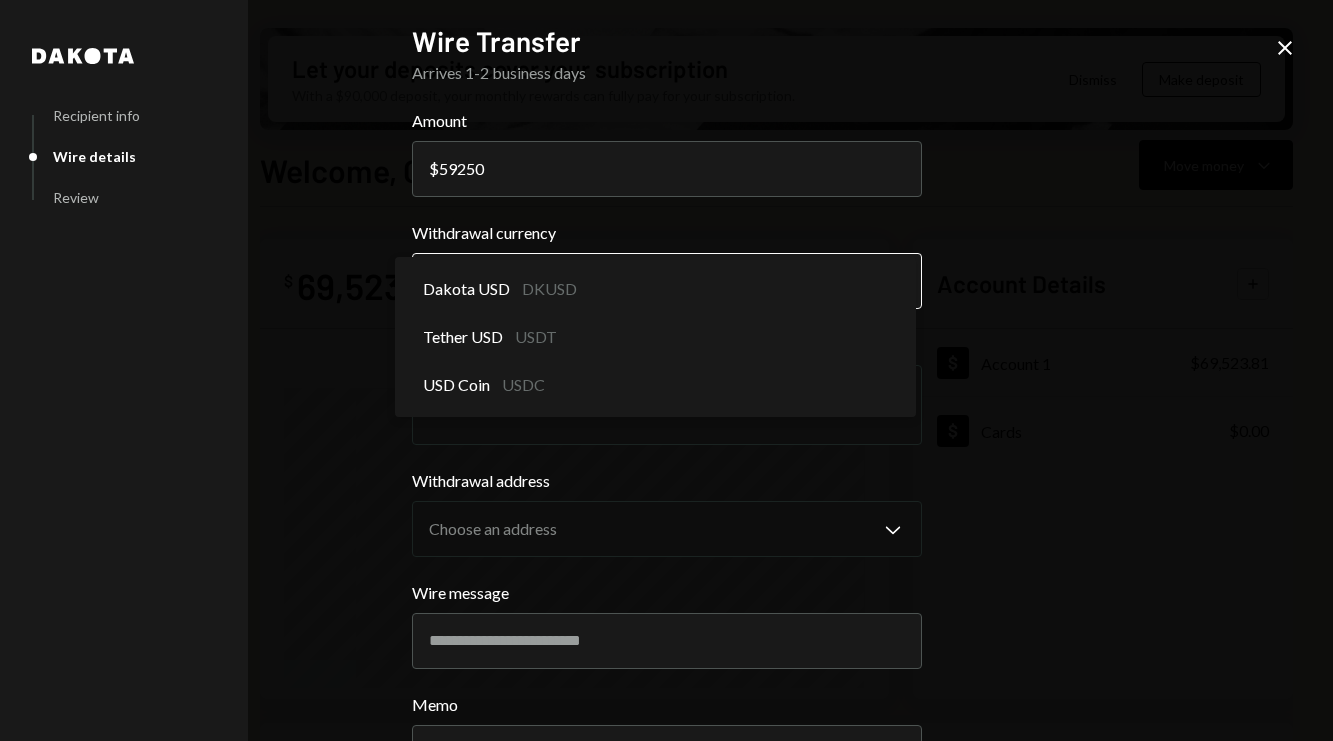 click on "G GEKTOR CORP Caret Down Home Home Inbox Inbox Activities Transactions Accounts Accounts Caret Down Account 1 $69,523.81 Cards $0.00 Dollar Rewards User Recipients Team Team Let your deposits cover your subscription With a $90,000 deposit, your monthly rewards can fully pay for your subscription. Dismiss Make deposit Welcome, Gektor Move money Caret Down $ 69,523.81 Total Graph Accounts 1W 1M 3M 1Y ALL Account Details Plus Dollar Account 1 $69,523.81 Dollar Cards $0.00 Recent Transactions View all Type Initiated By Initiated At Account Status Bank Deposit $6,218.00 WISE US INC 4:00 PM Account 1 Completed Bank Deposit $10,000.00 WISE US INC 1:25 AM Account 1 Completed Bank Deposit $10,613.38 PAYONEER INC 1:20 AM Account 1 Completed Bank Deposit $10,000.00 CESAR ADRIAN NEGRELLO MERCEDES BEAT 06/30/2025 Account 1 Completed Bank Payment $2,202.20 Gektor 06/30/2025 Account 1 Completed Welcome, Gektor - Dakota Dakota Recipient info Wire details Review Wire Transfer Arrives 1-2 business days Amount $ 59250 ********" at bounding box center (666, 370) 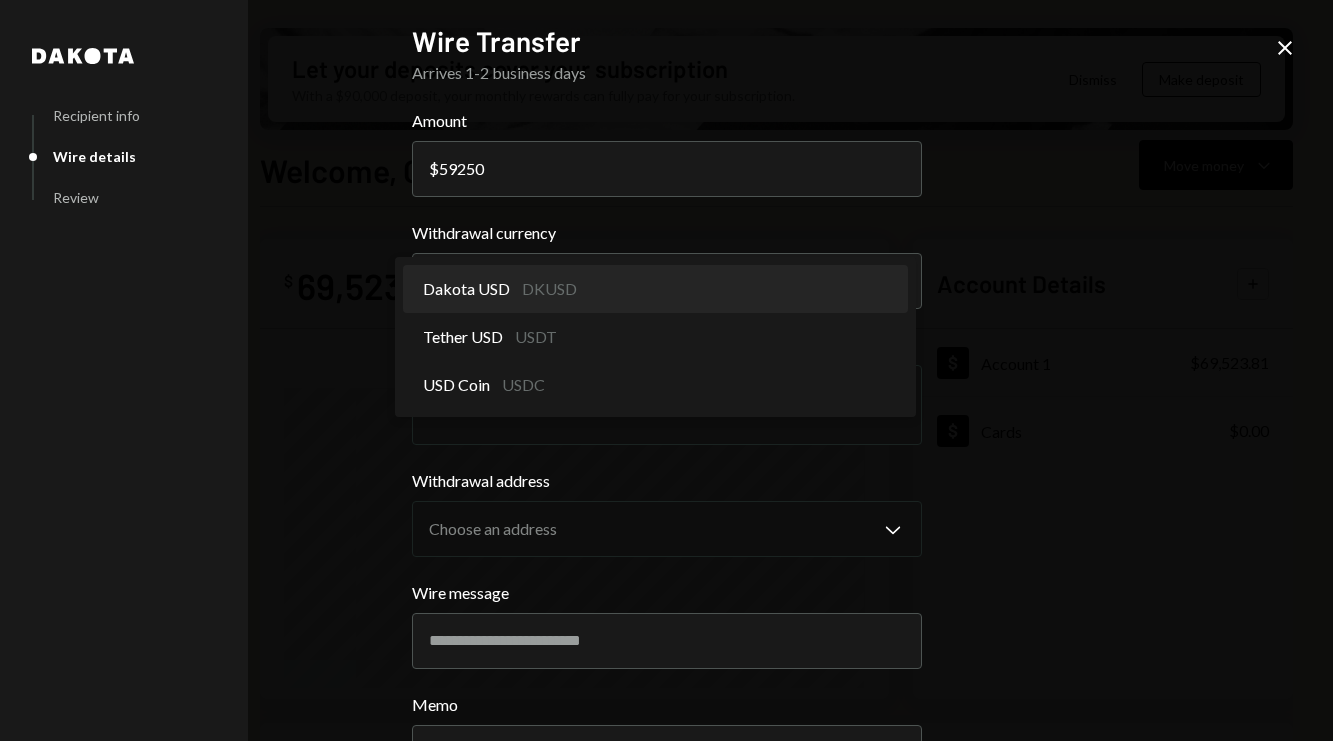 select on "*****" 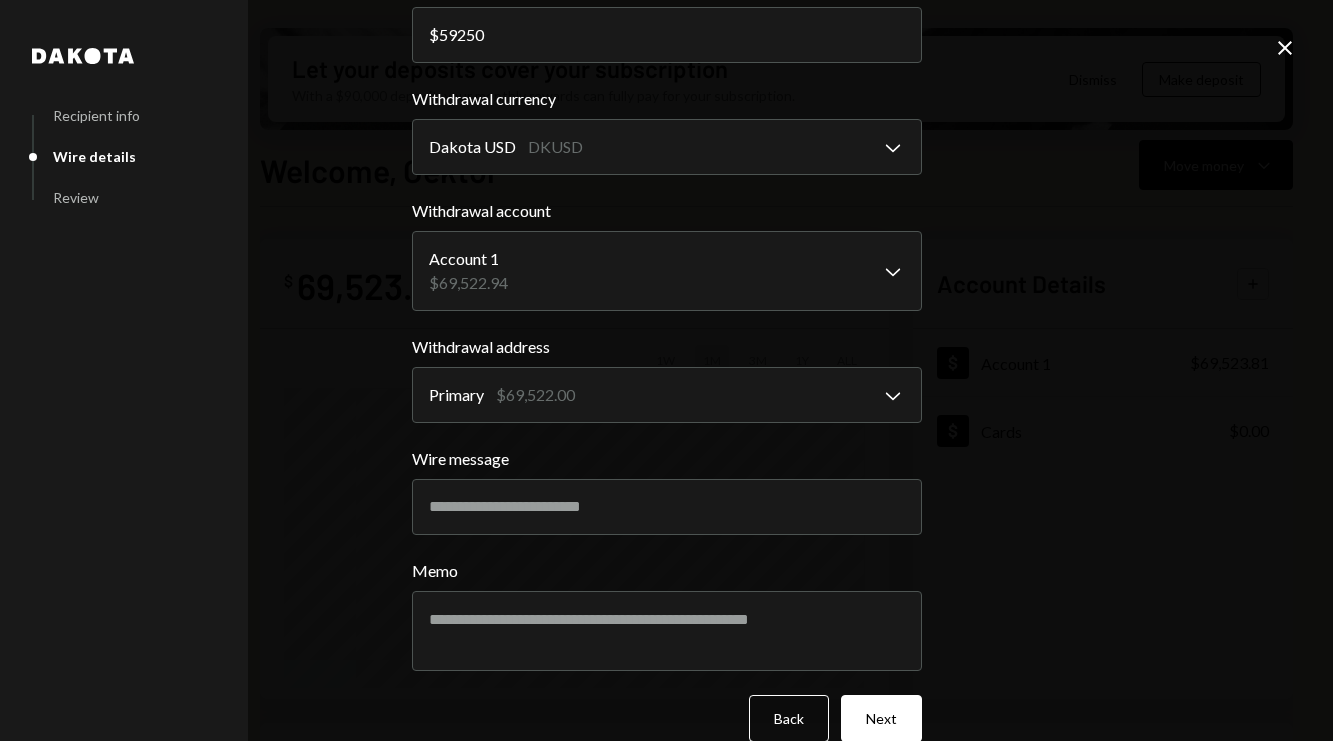 scroll, scrollTop: 166, scrollLeft: 0, axis: vertical 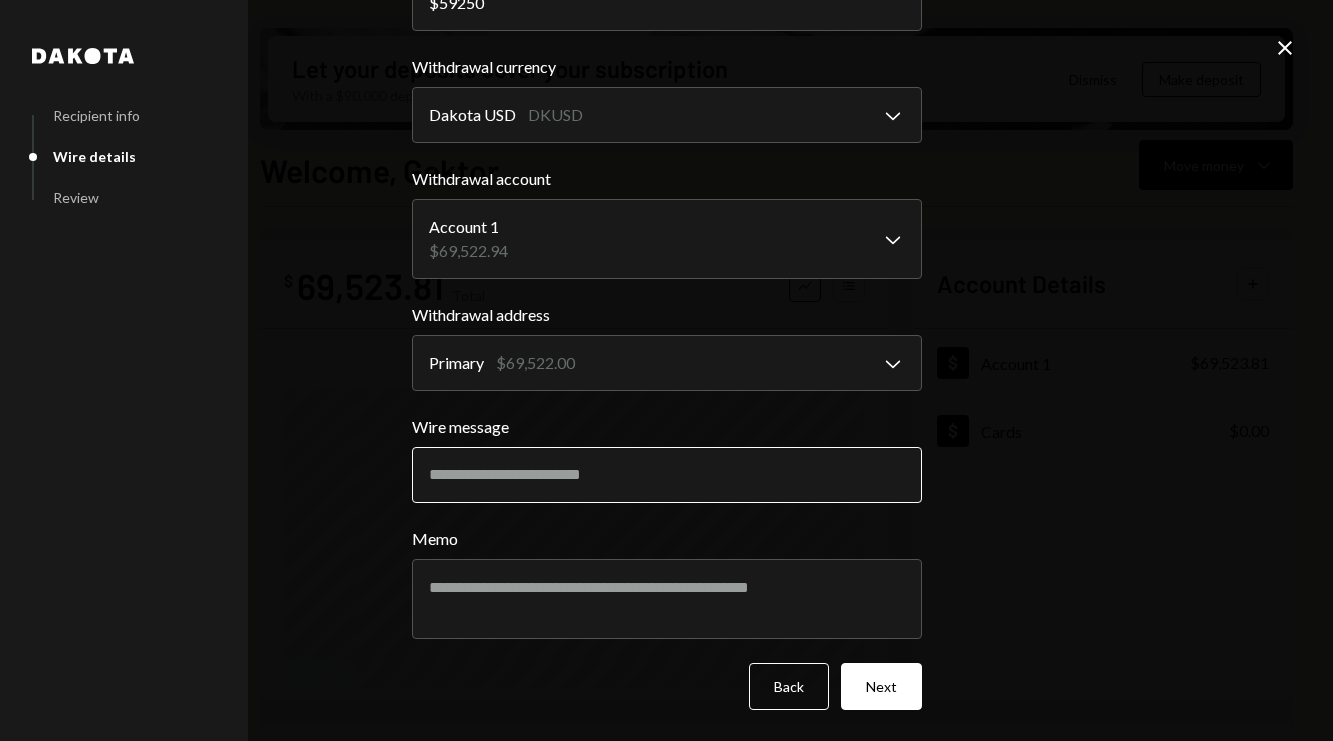 click on "Wire message" at bounding box center (667, 475) 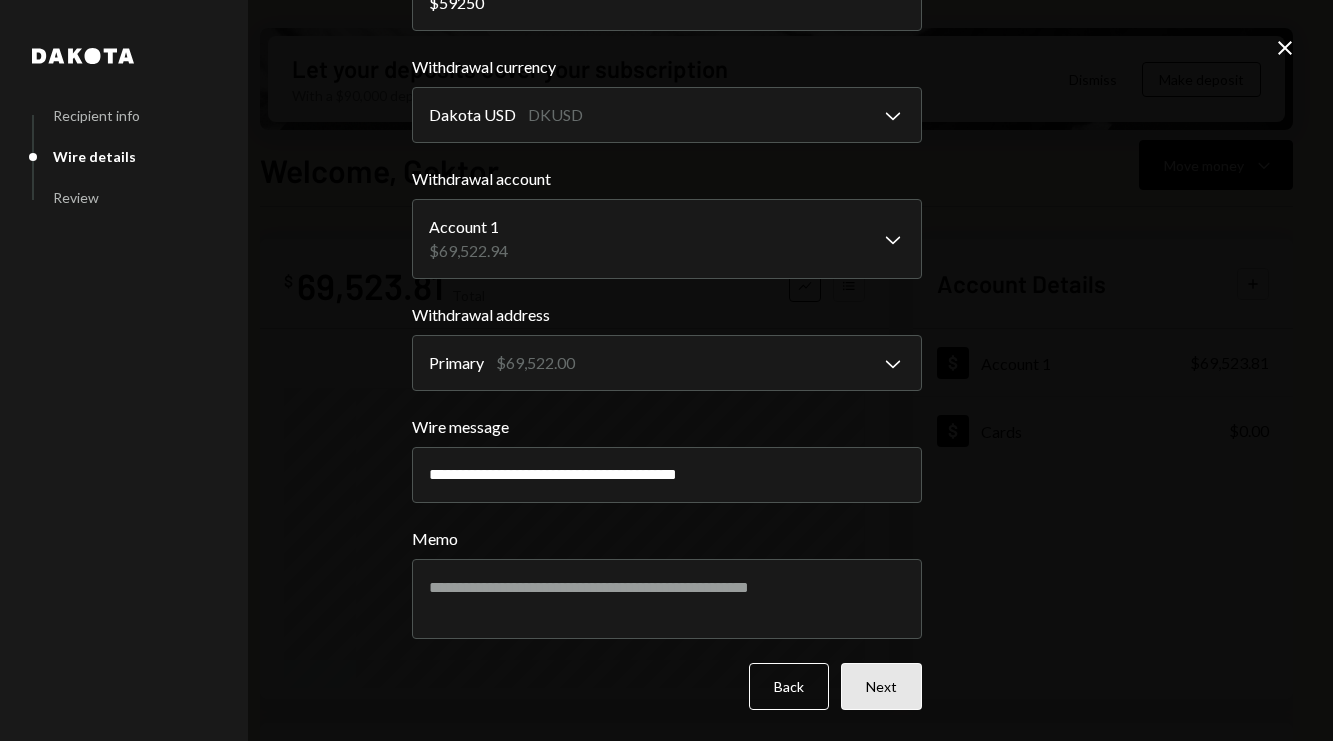 type on "**********" 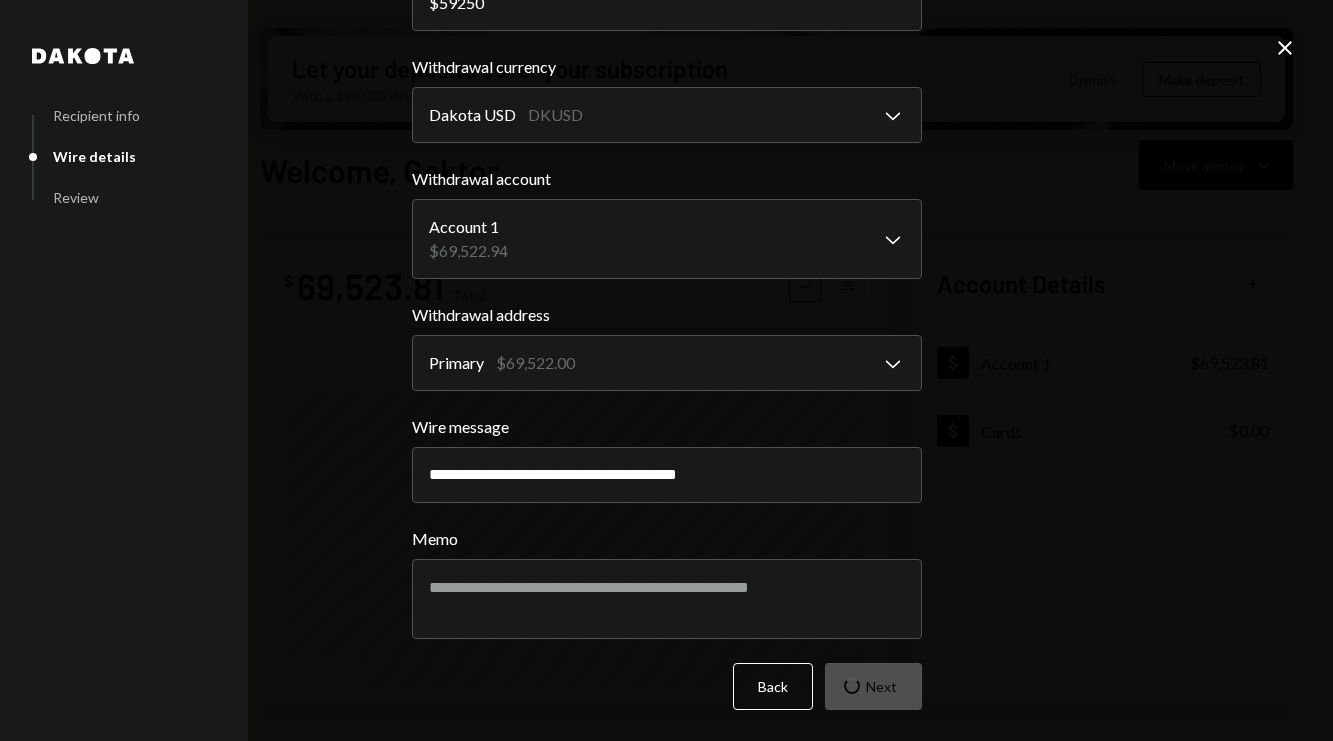 scroll, scrollTop: 0, scrollLeft: 0, axis: both 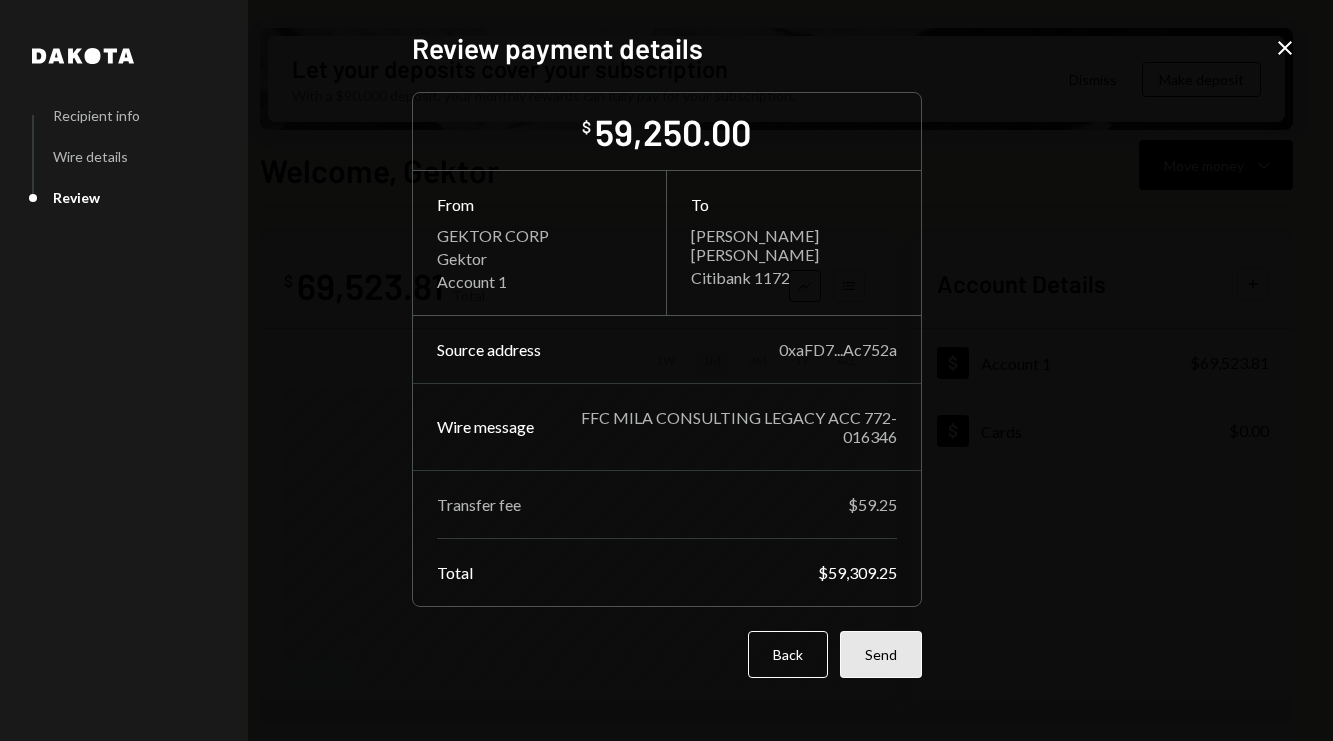 click on "Send" at bounding box center [881, 654] 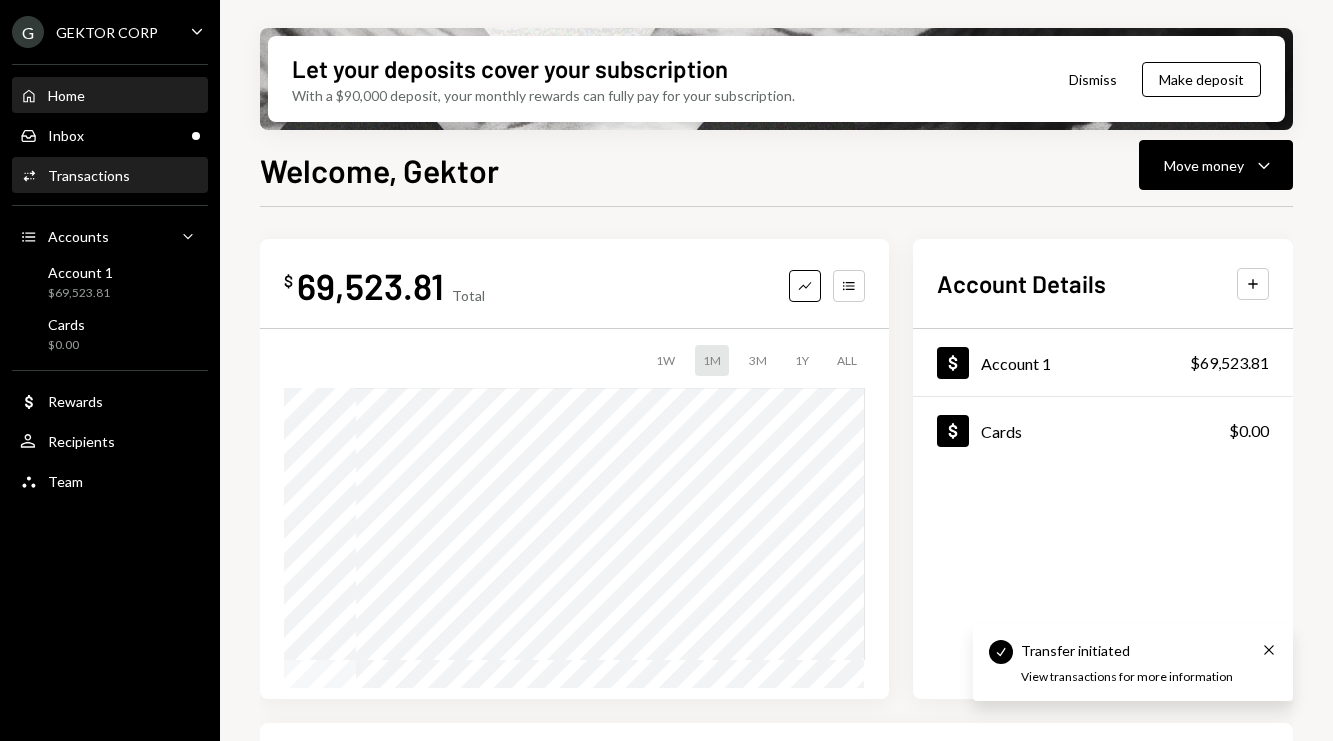 click on "Transactions" at bounding box center [89, 175] 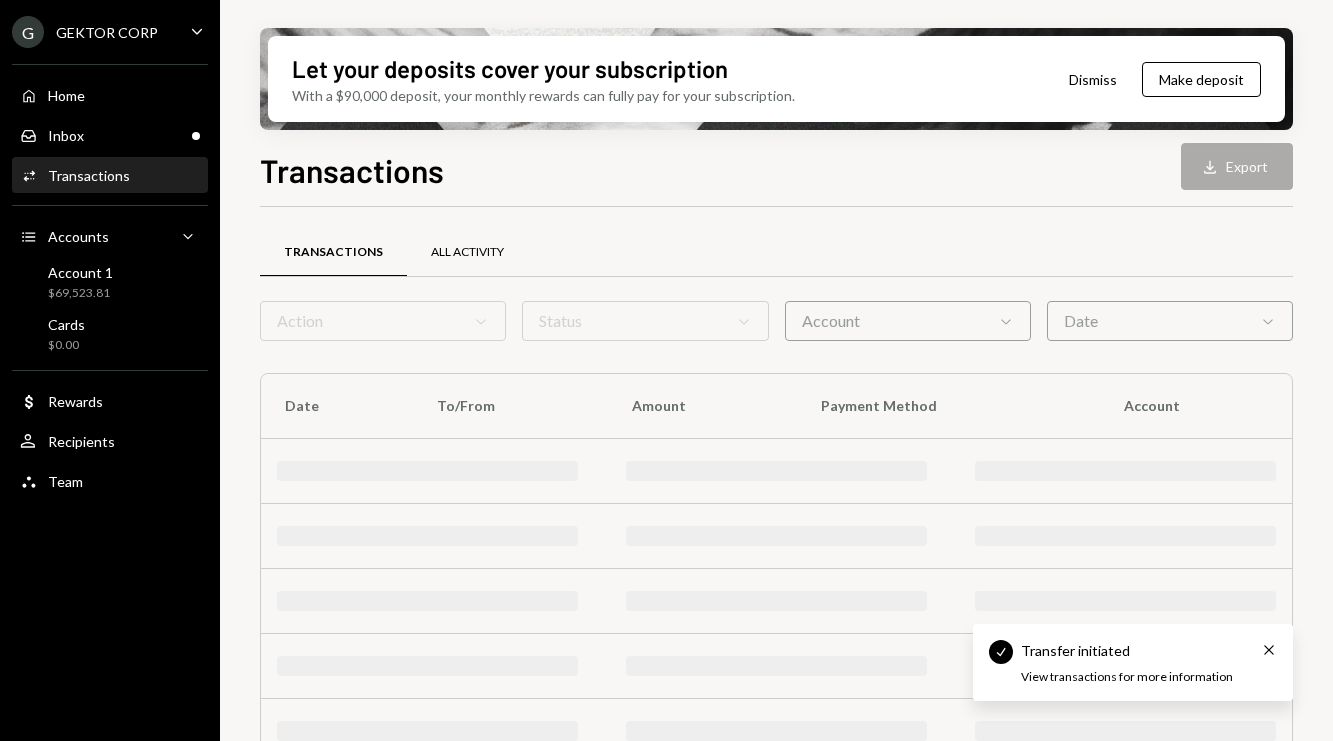 click on "All Activity" at bounding box center [467, 252] 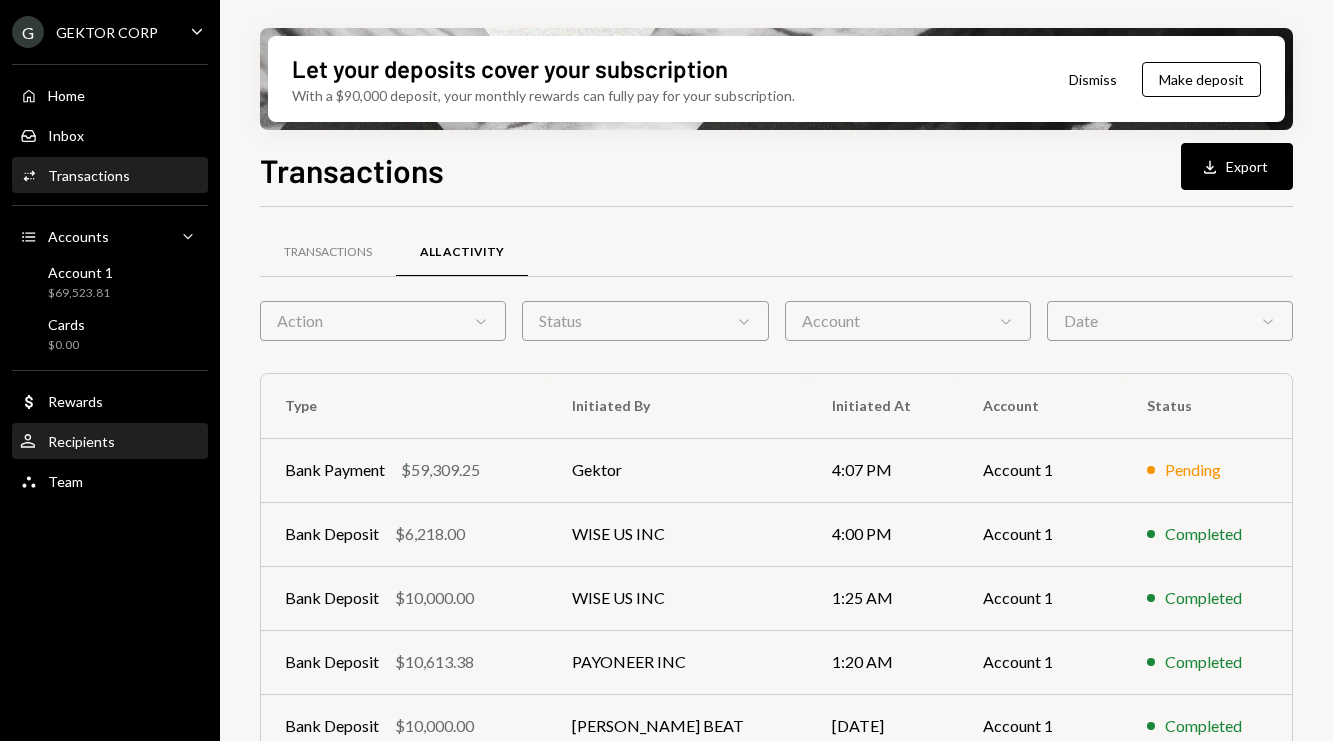 click on "User Recipients" at bounding box center (110, 442) 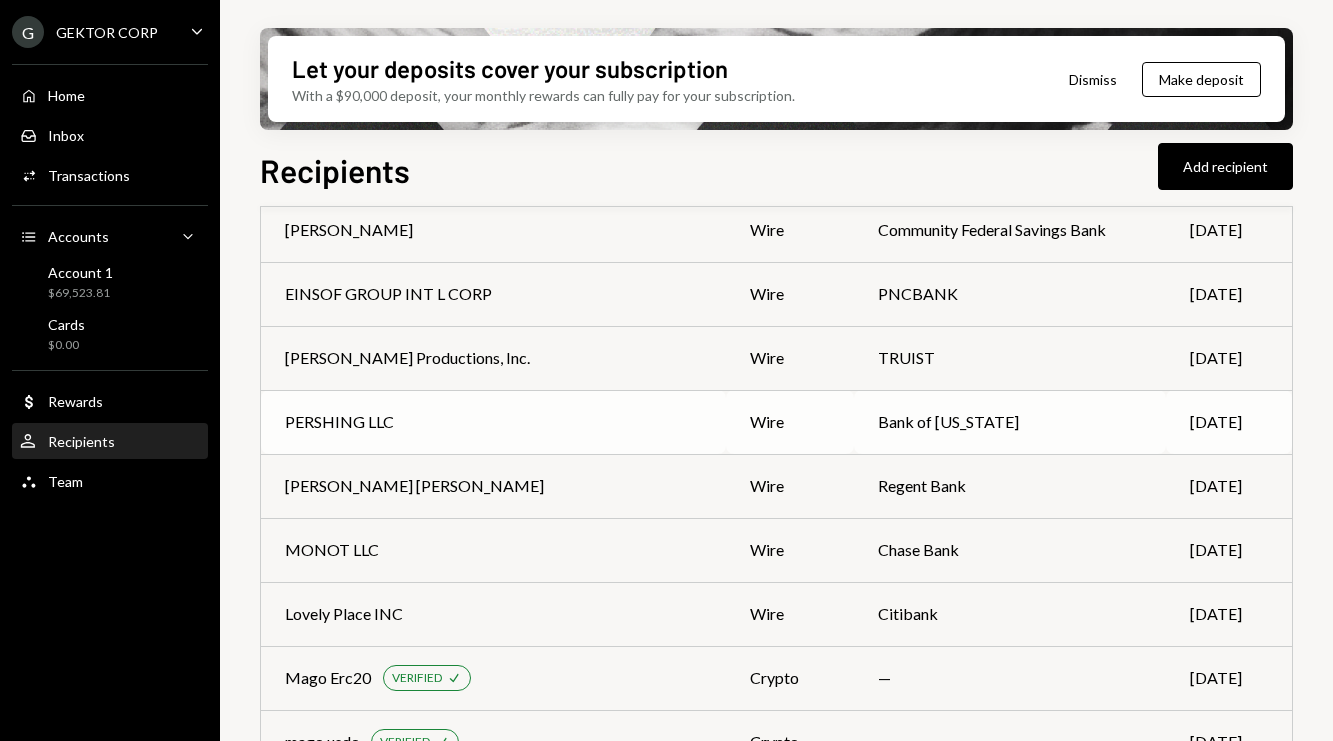 scroll, scrollTop: 6378, scrollLeft: 0, axis: vertical 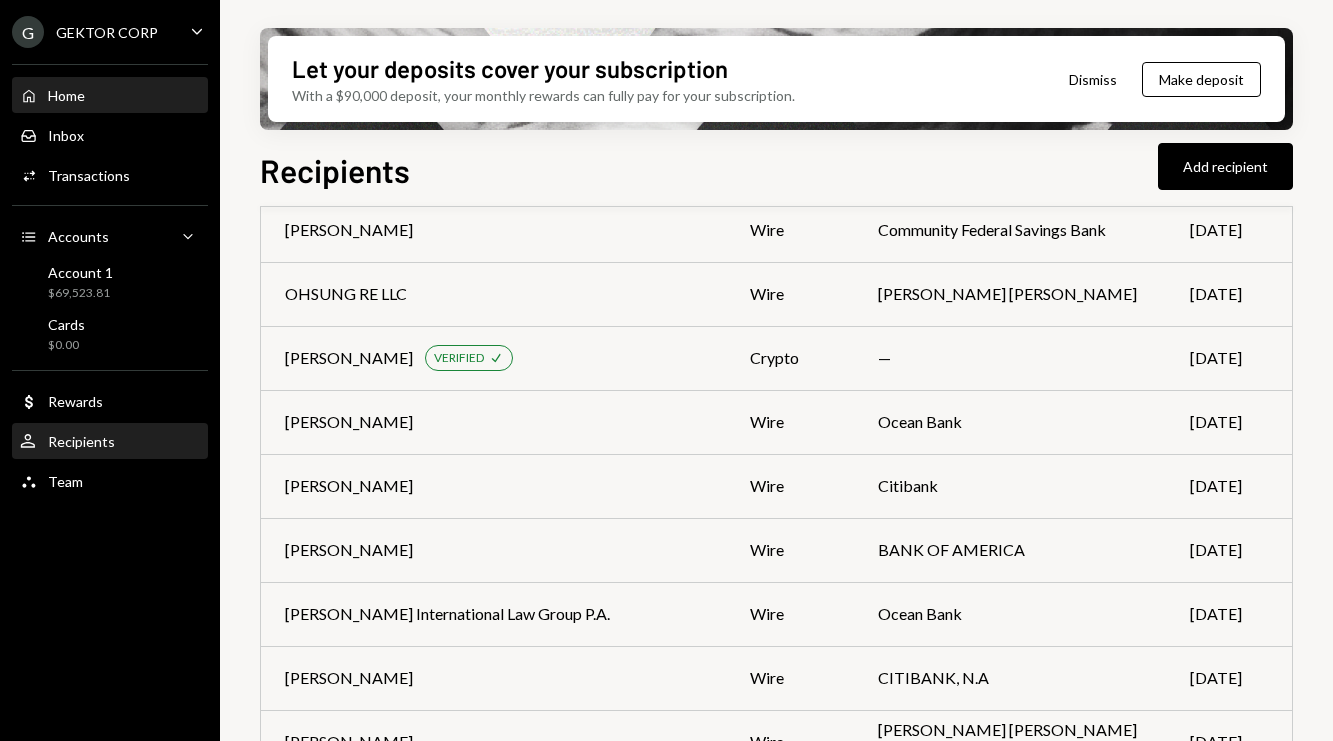 click on "Home Home" at bounding box center (110, 96) 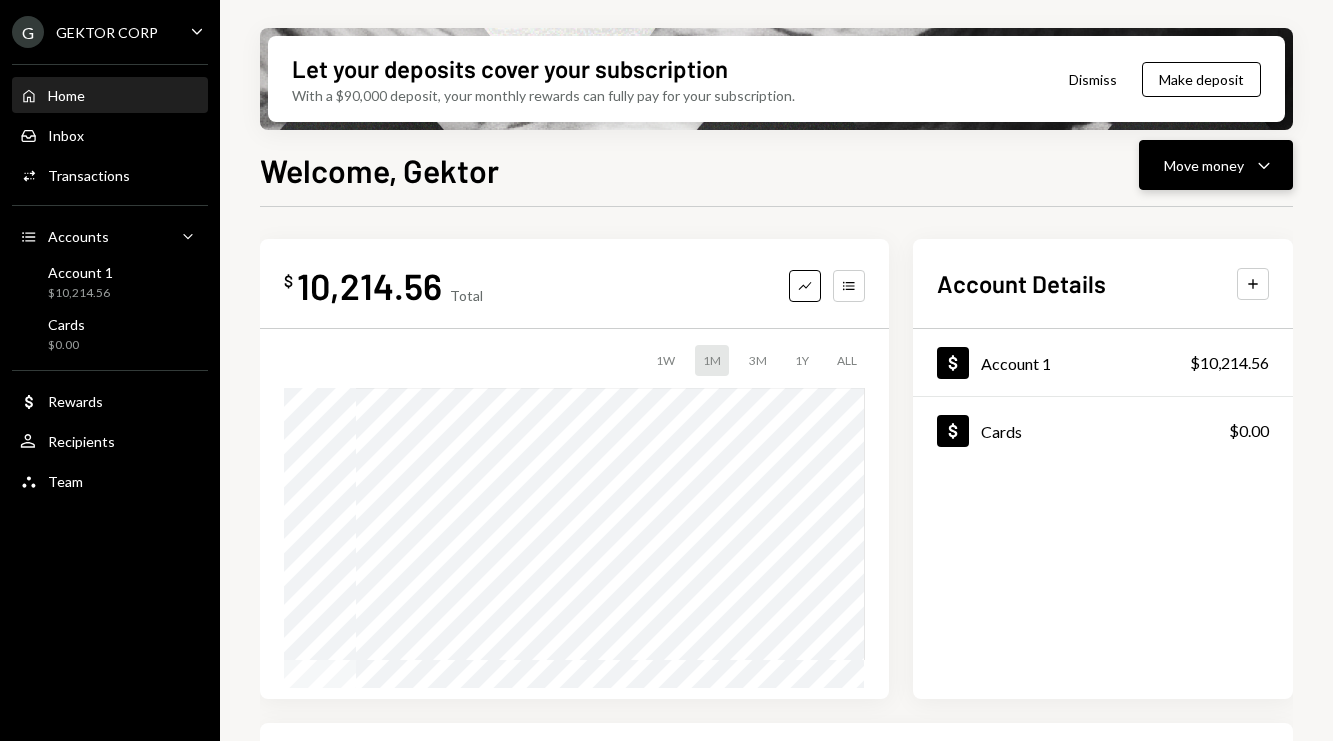click on "Move money" at bounding box center (1204, 165) 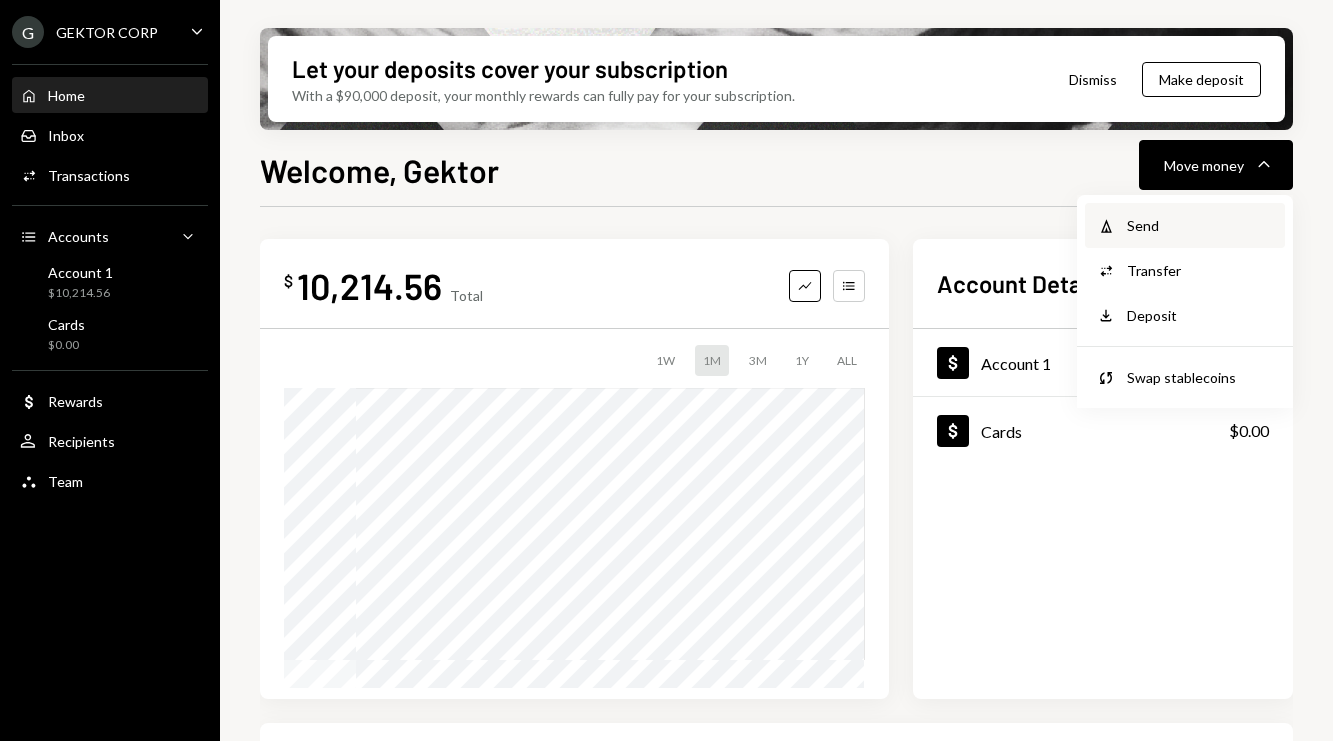 click on "Send" at bounding box center [1200, 225] 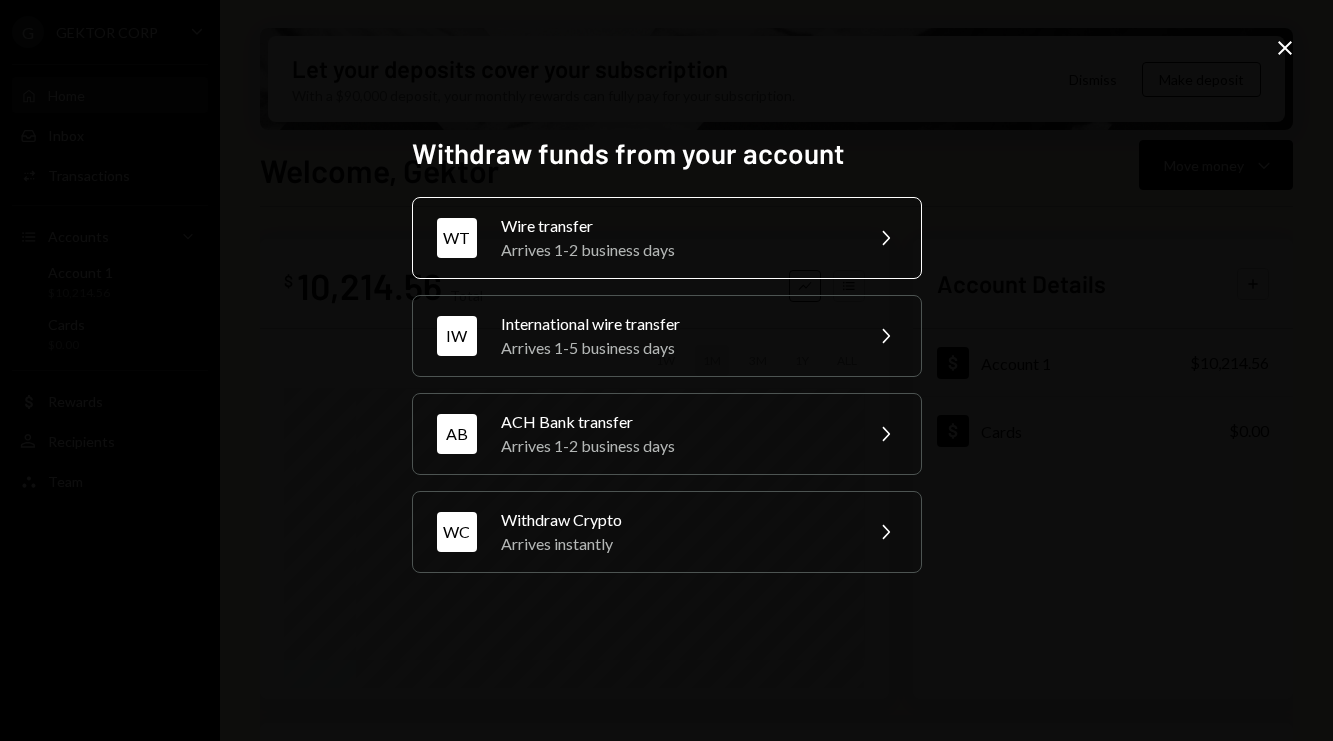 click on "Wire transfer" at bounding box center (675, 226) 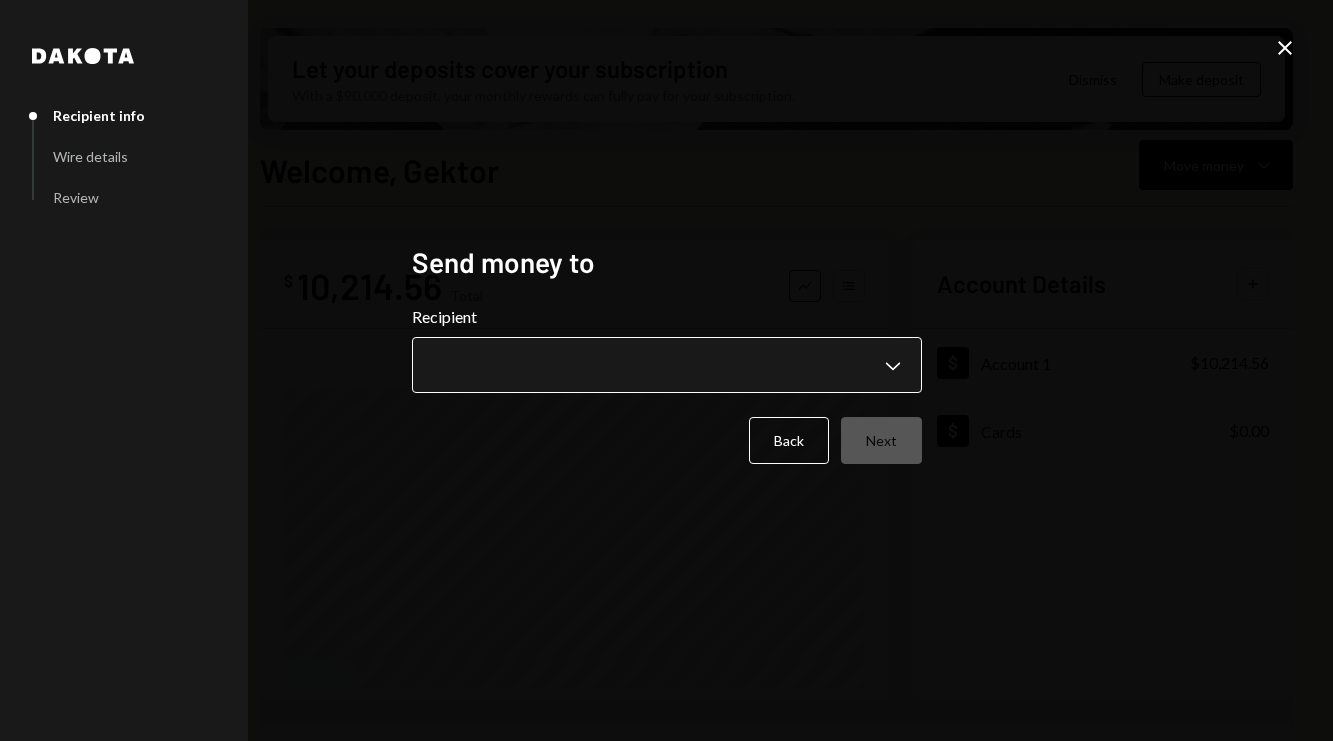 click on "**********" at bounding box center [666, 370] 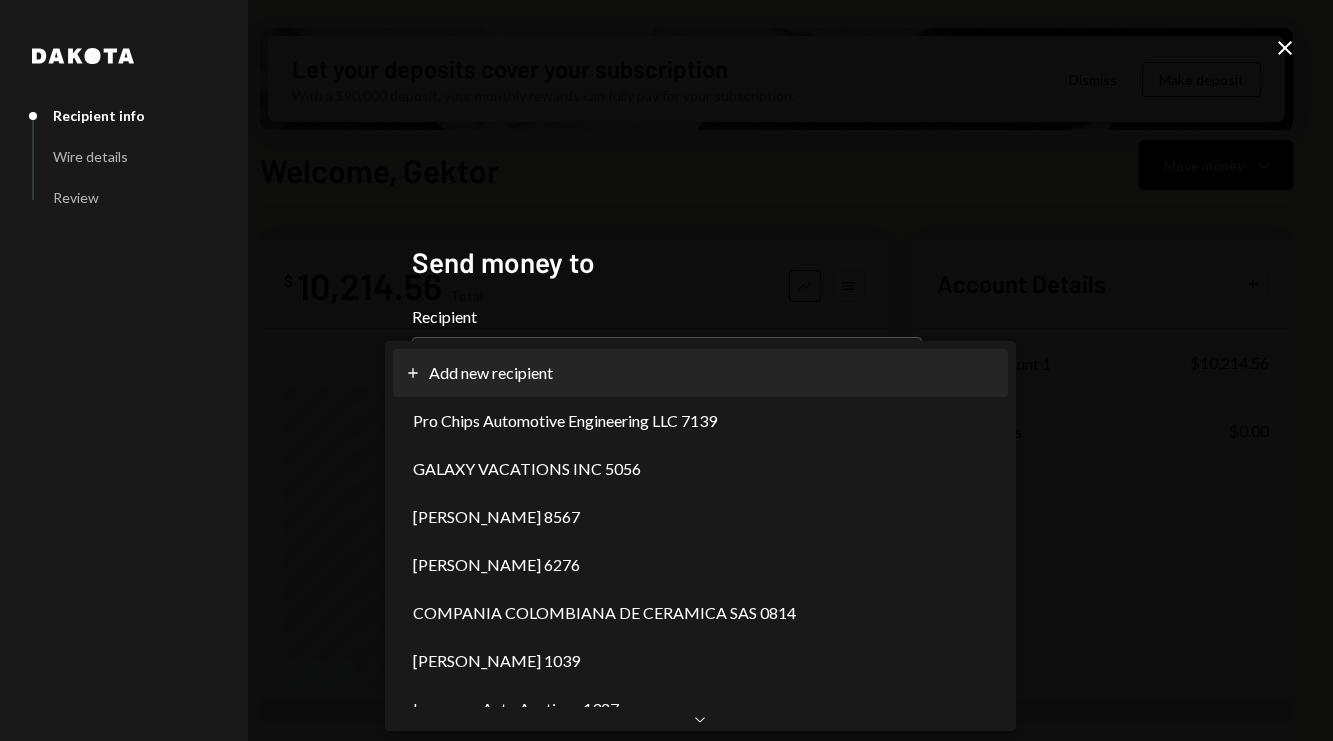 select on "**********" 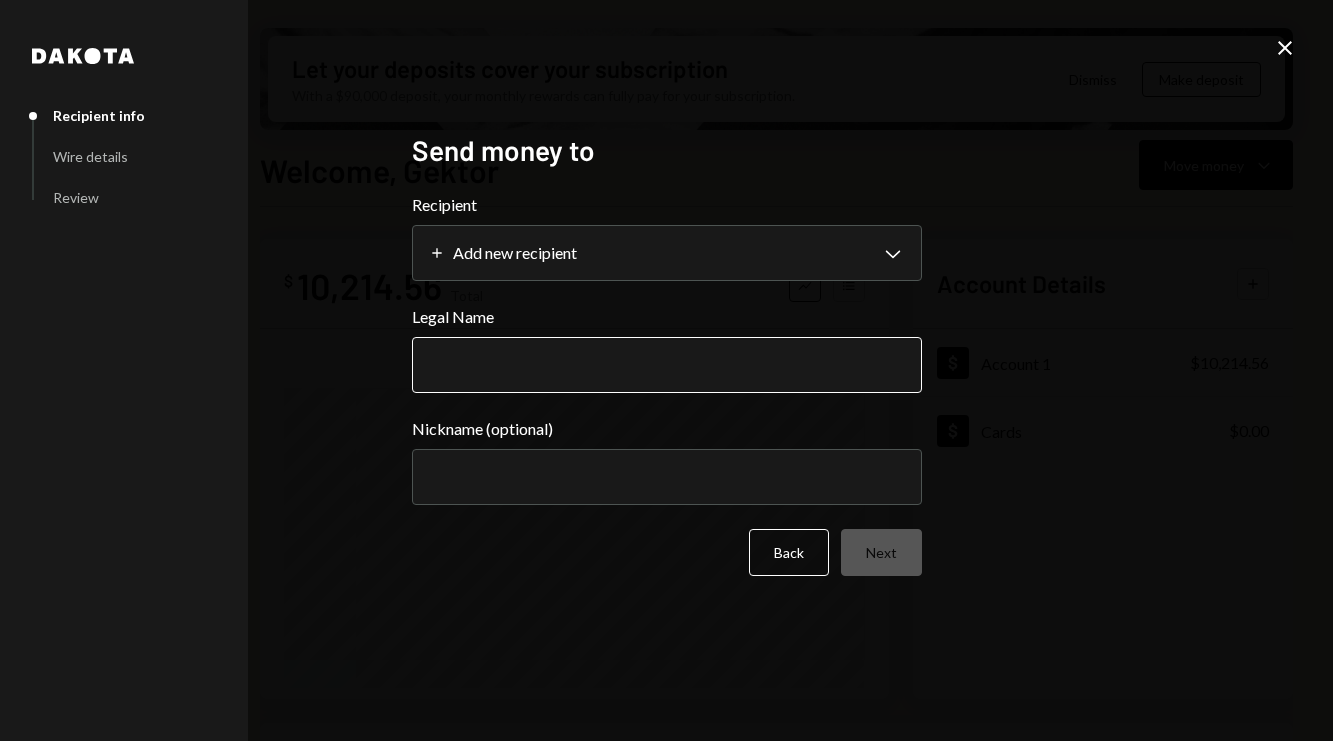 click on "Legal Name" at bounding box center (667, 365) 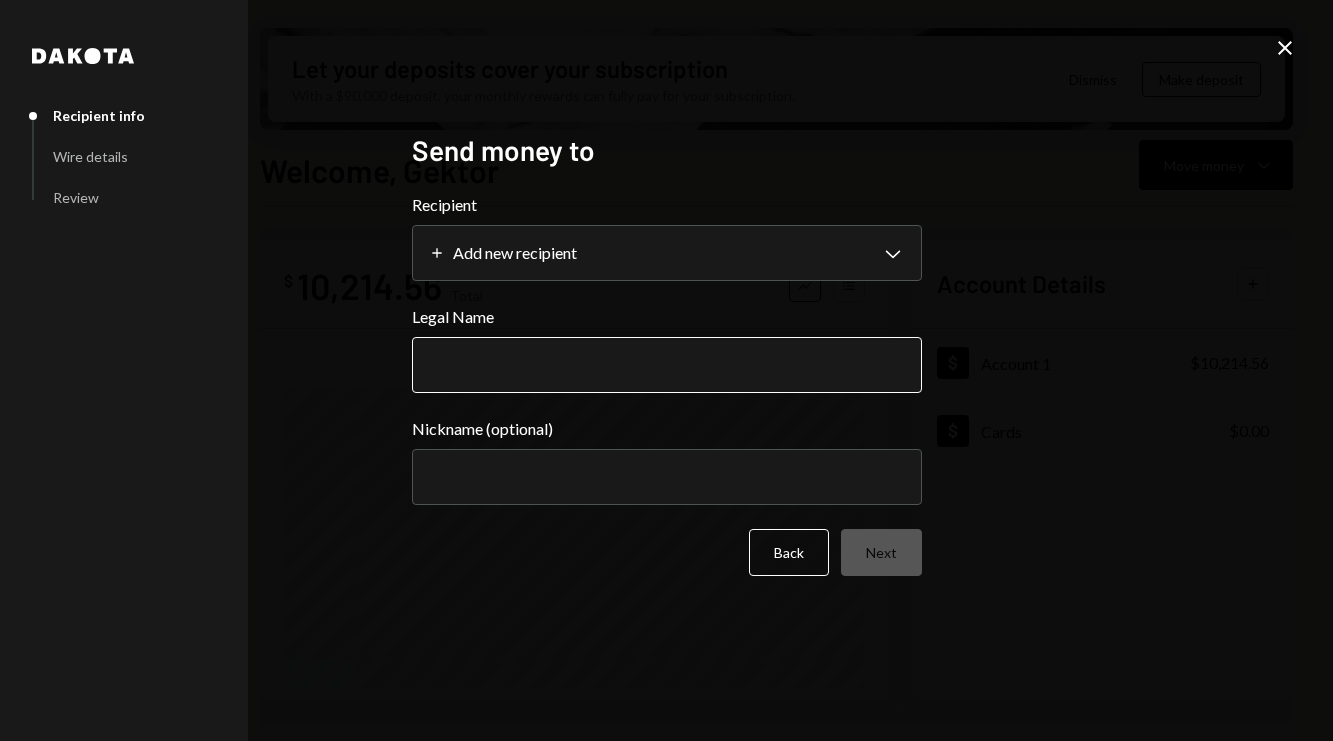 paste on "**********" 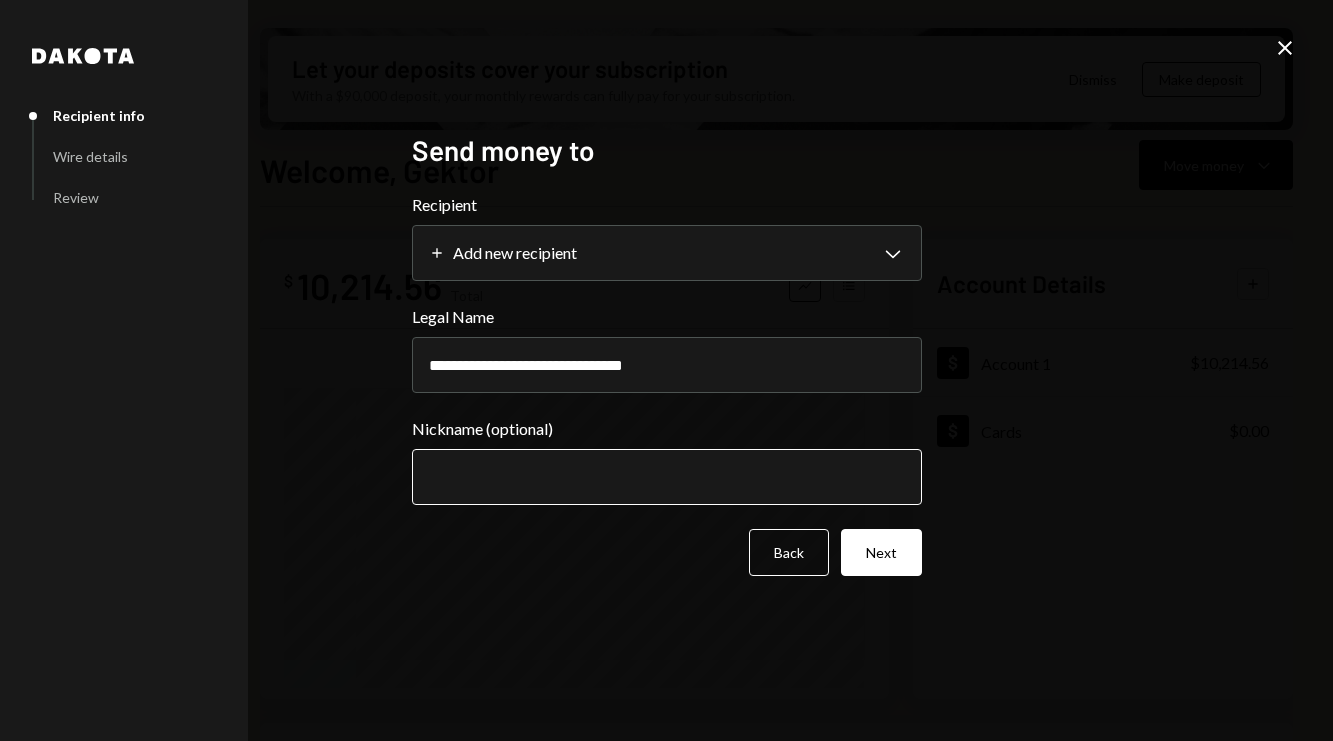 type on "**********" 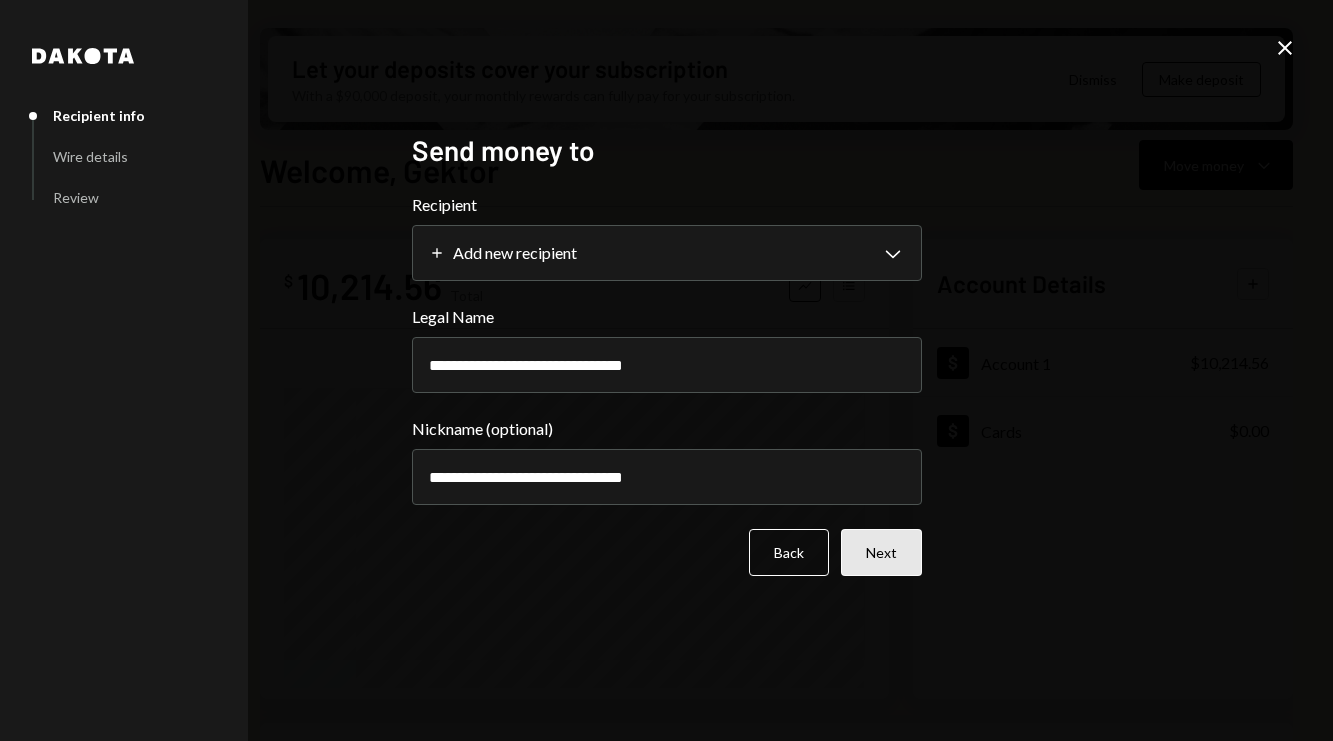 type on "**********" 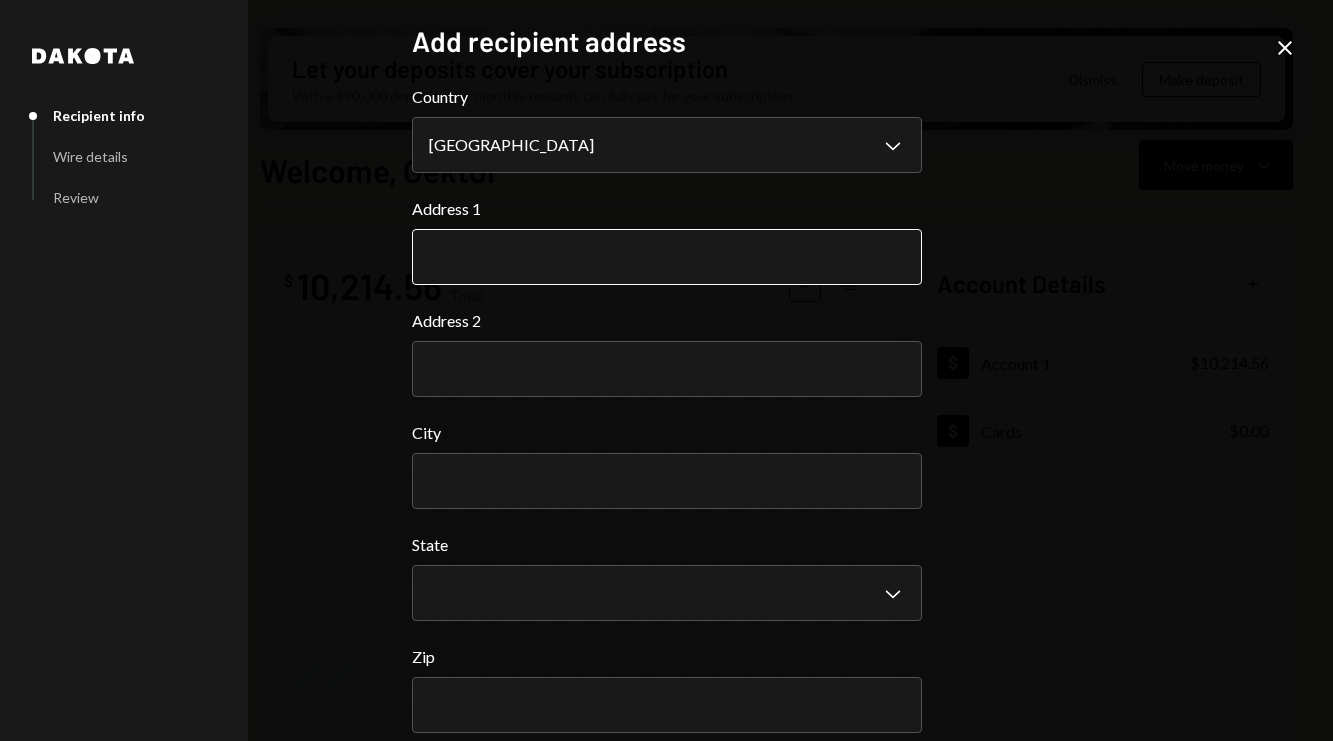click on "Address 1" at bounding box center [667, 257] 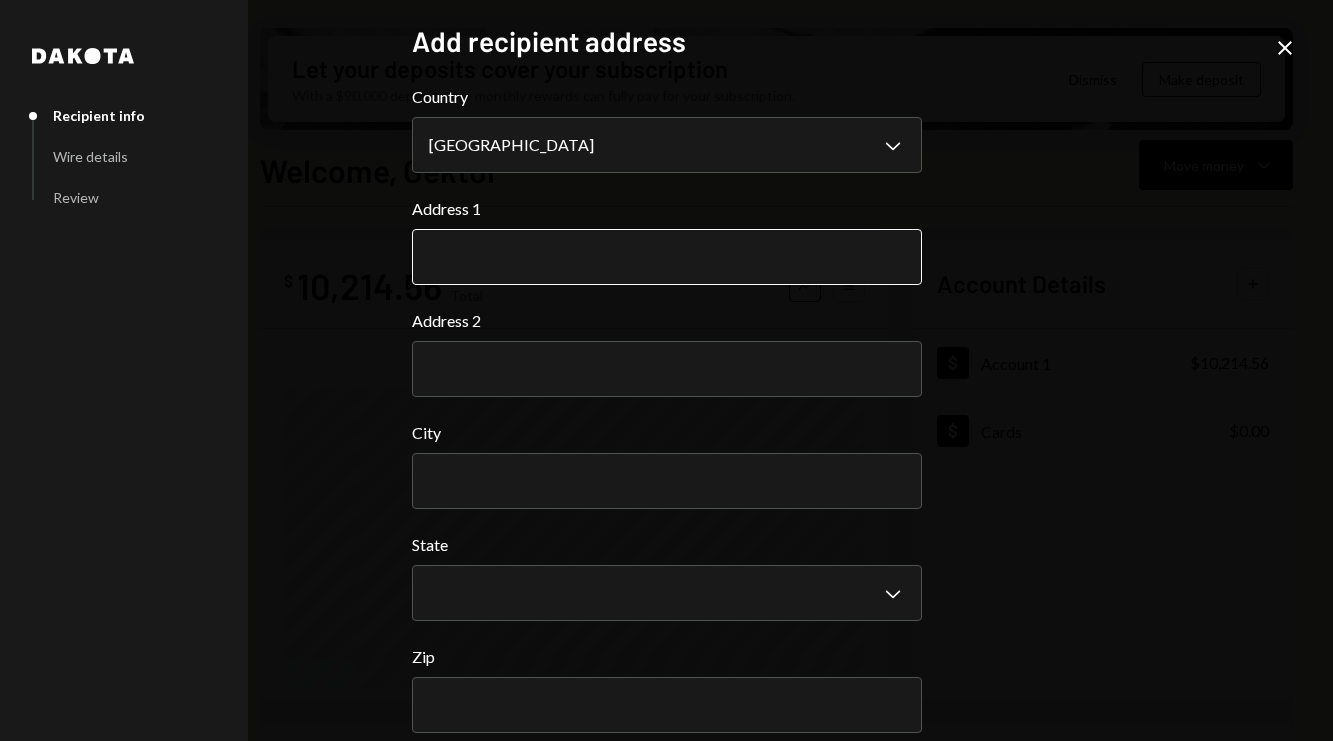 paste on "**********" 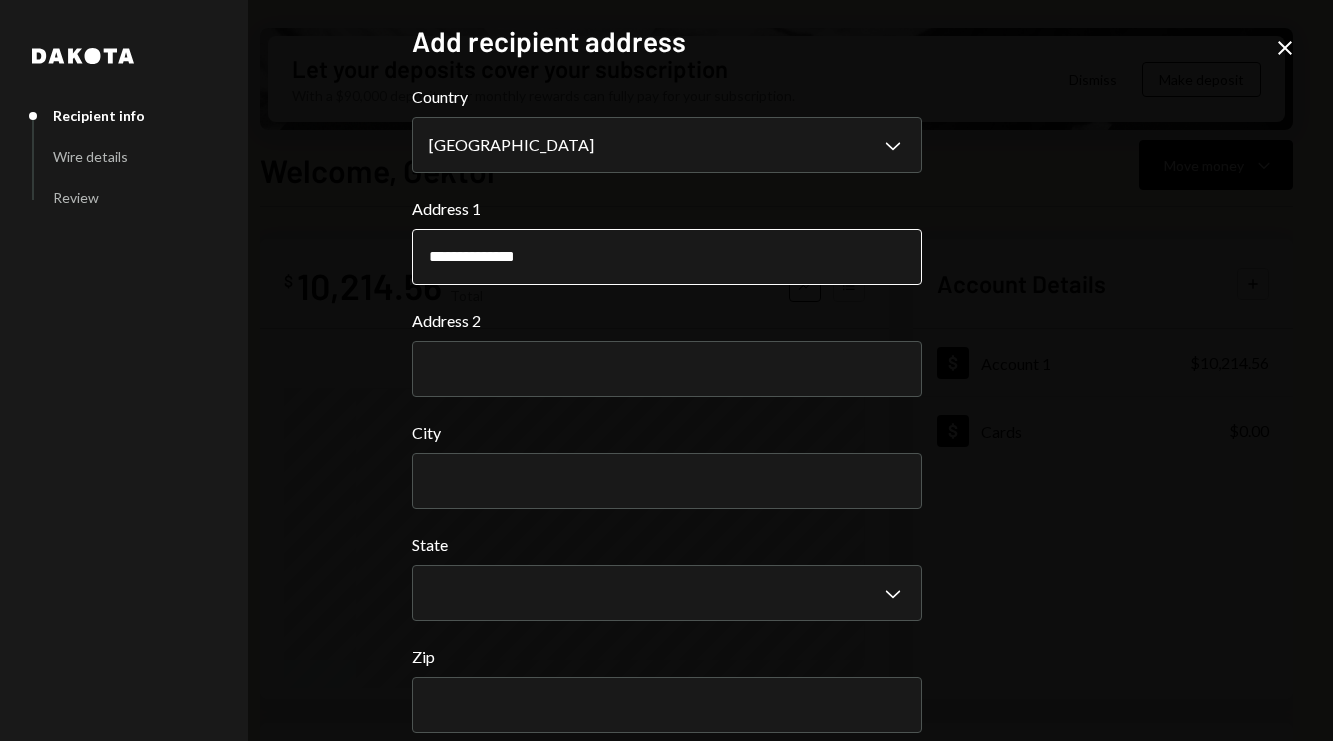 type on "**********" 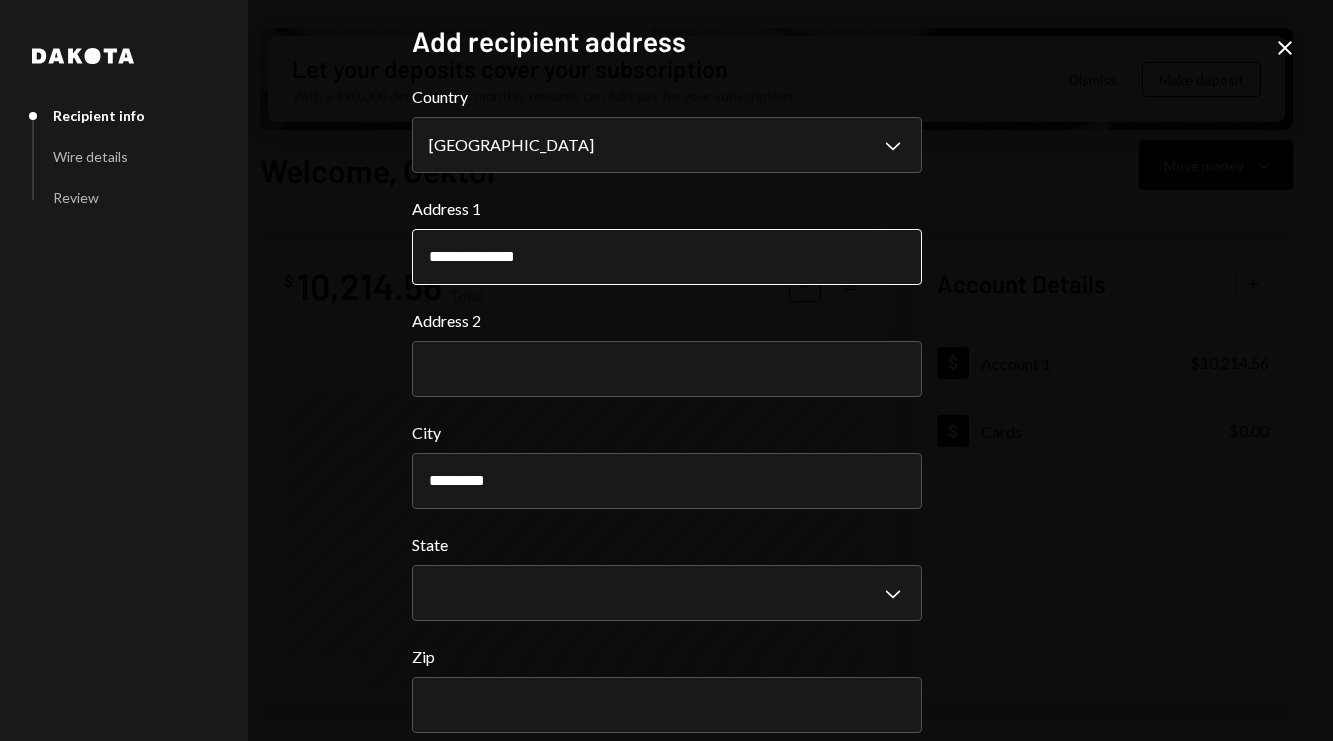 type on "*********" 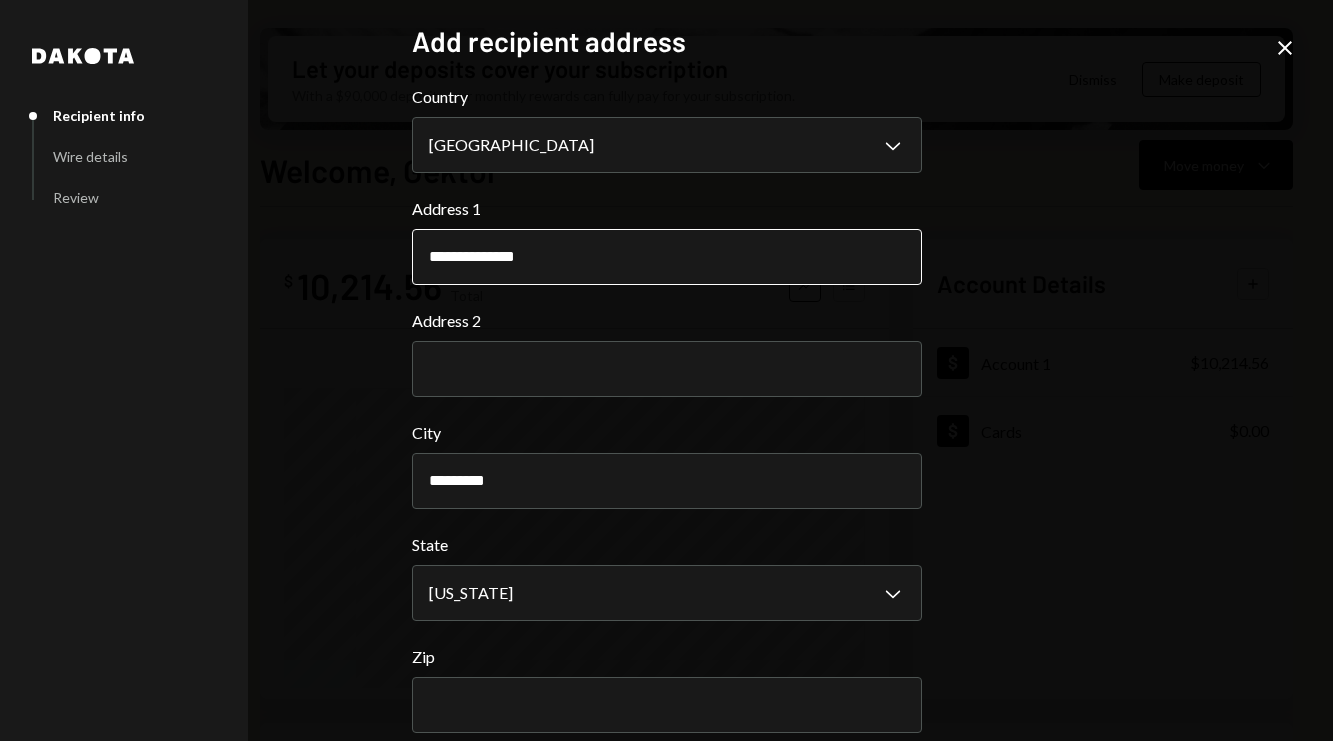 select on "**" 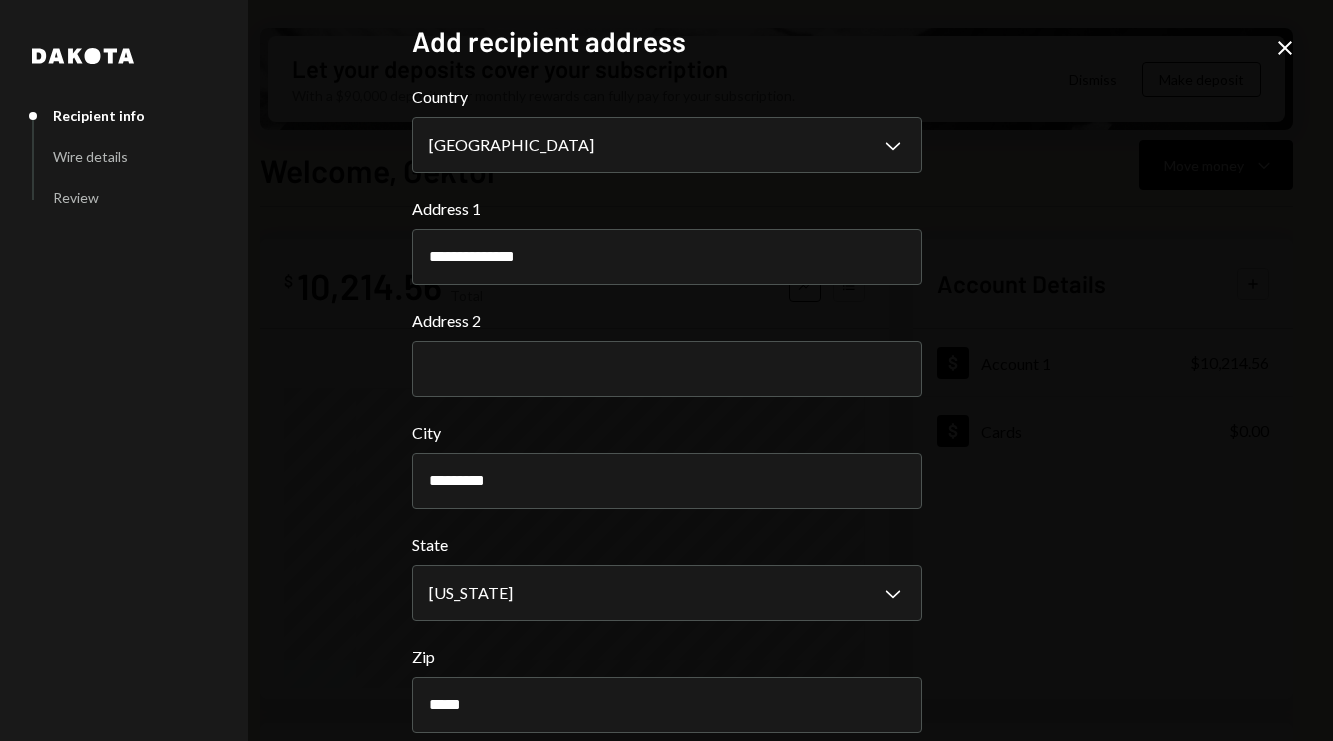 scroll, scrollTop: 94, scrollLeft: 0, axis: vertical 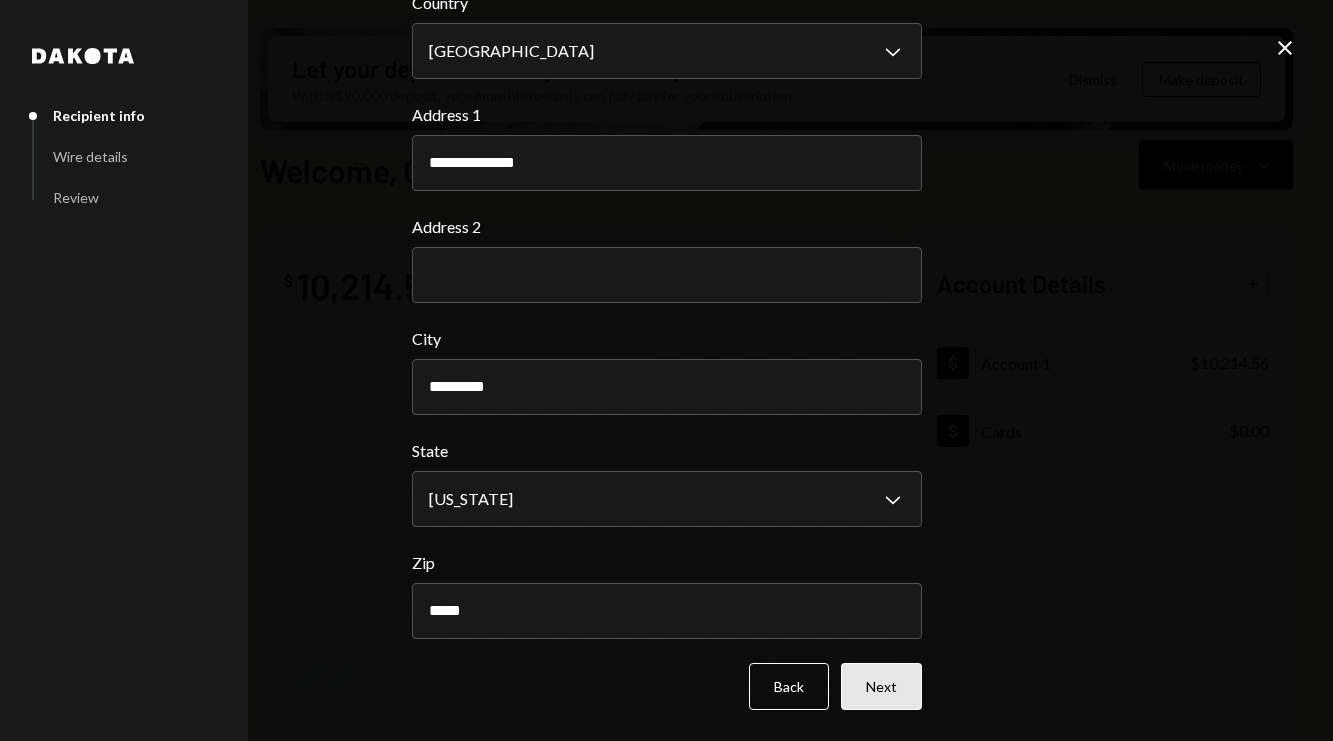 type on "*****" 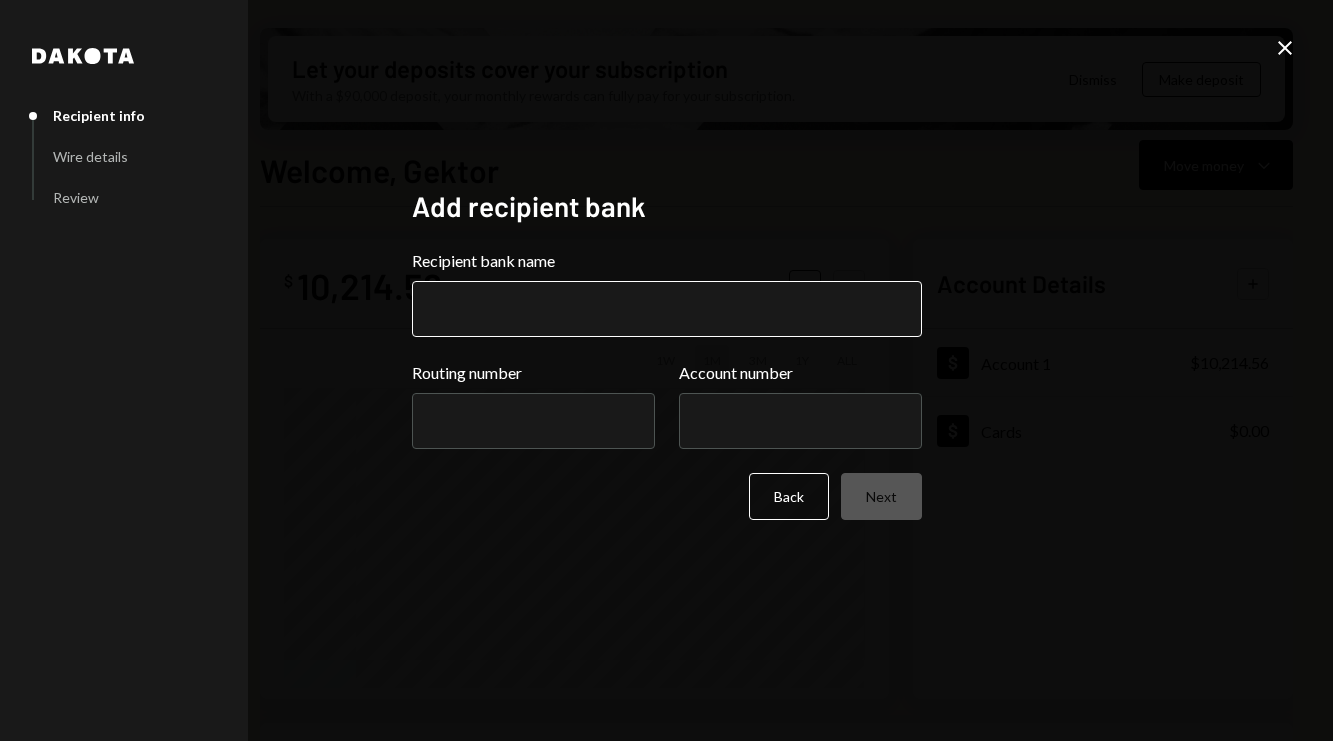 click on "Recipient bank name" at bounding box center (667, 309) 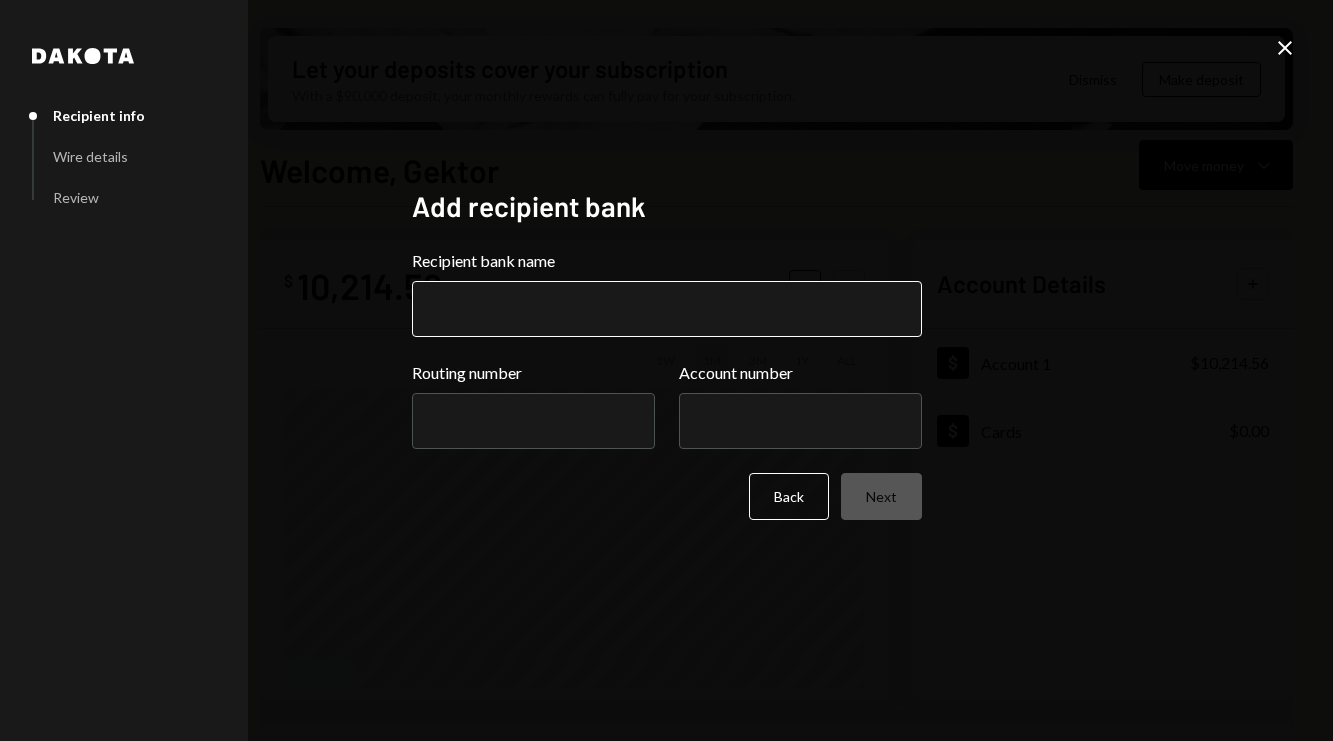 paste on "**********" 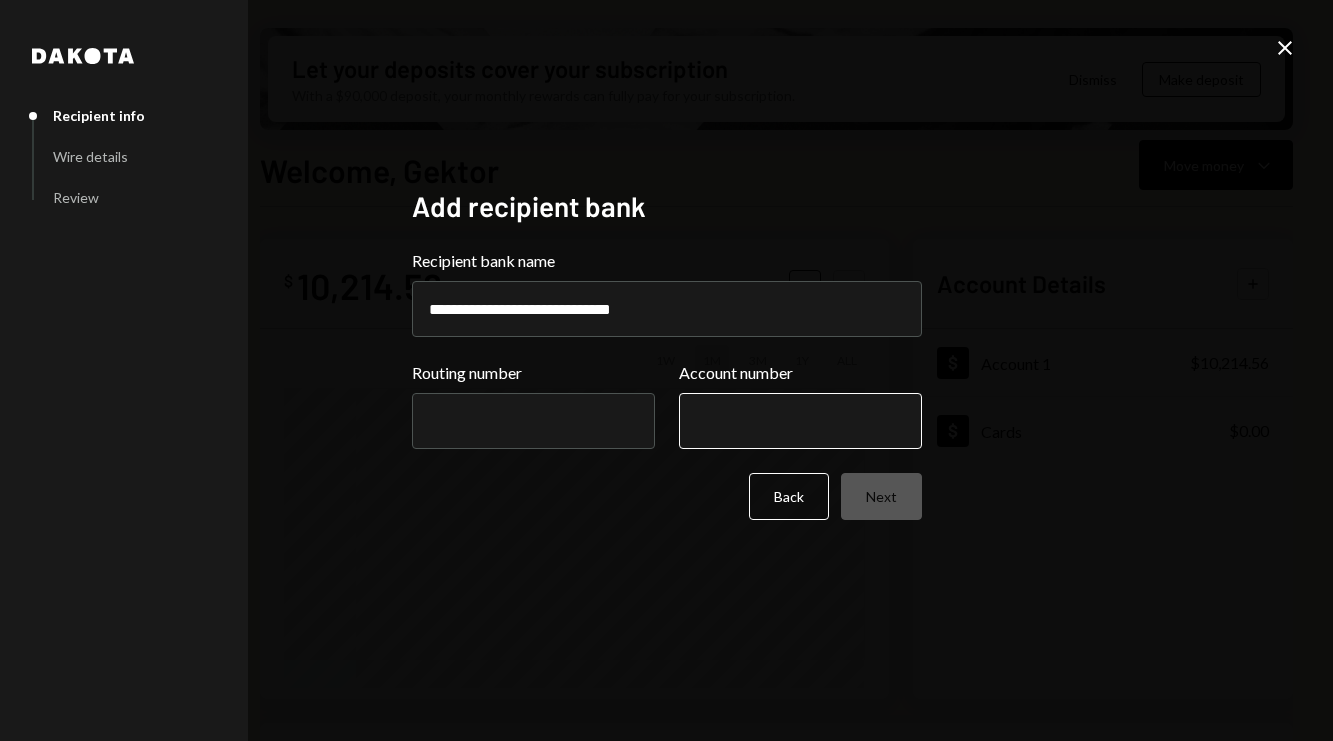paste on "**********" 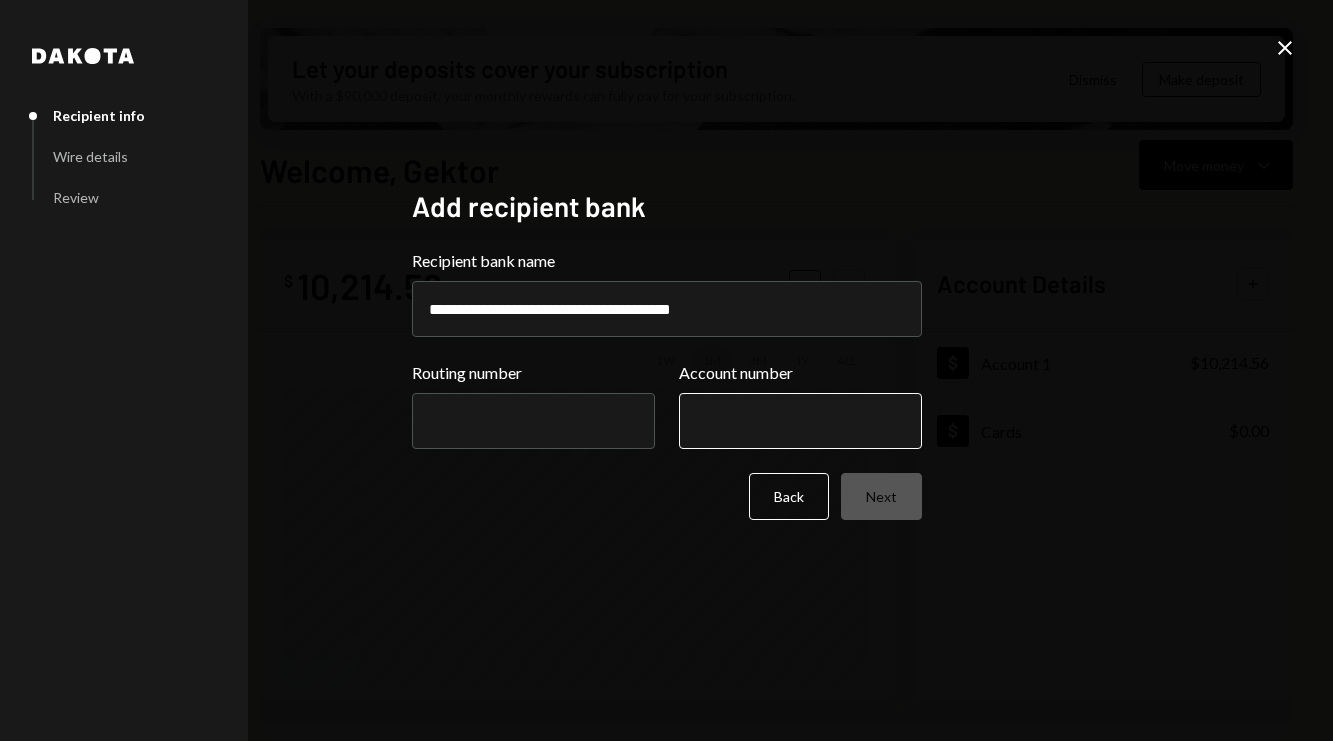 type on "**********" 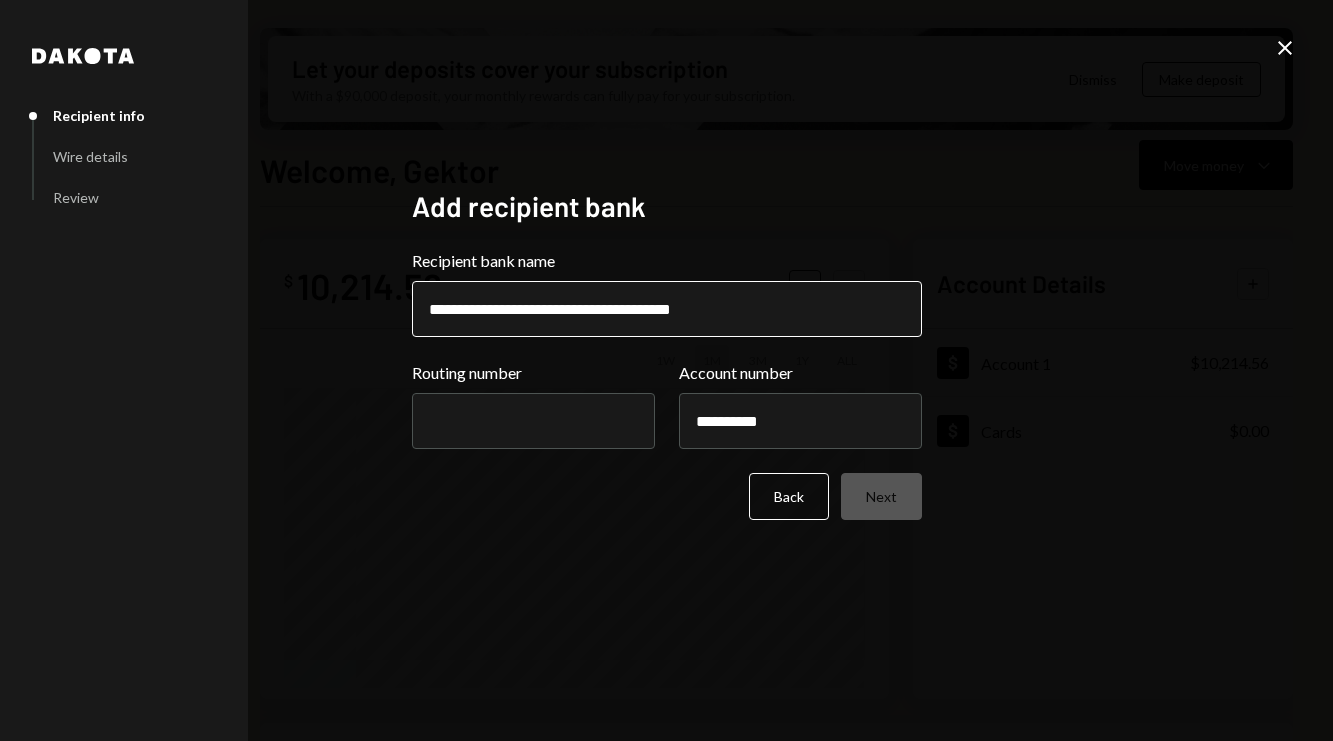 type on "**********" 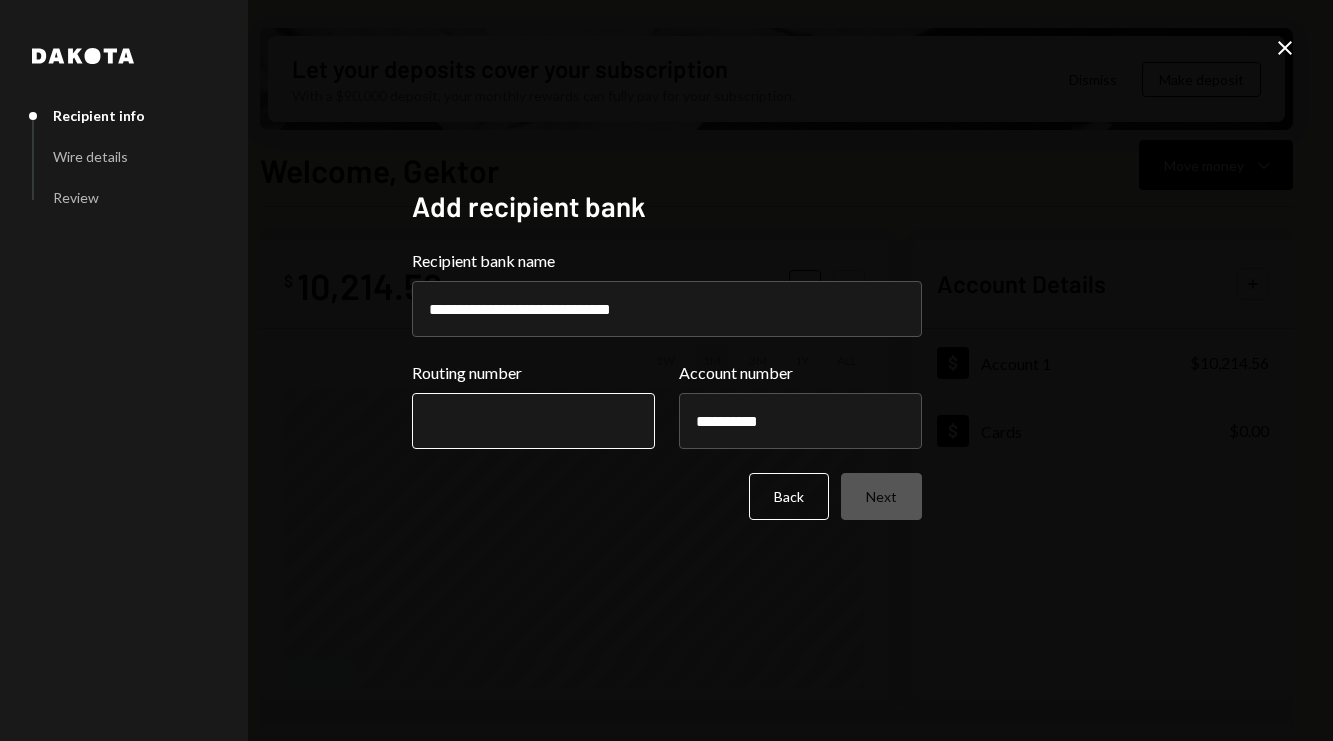 paste on "*********" 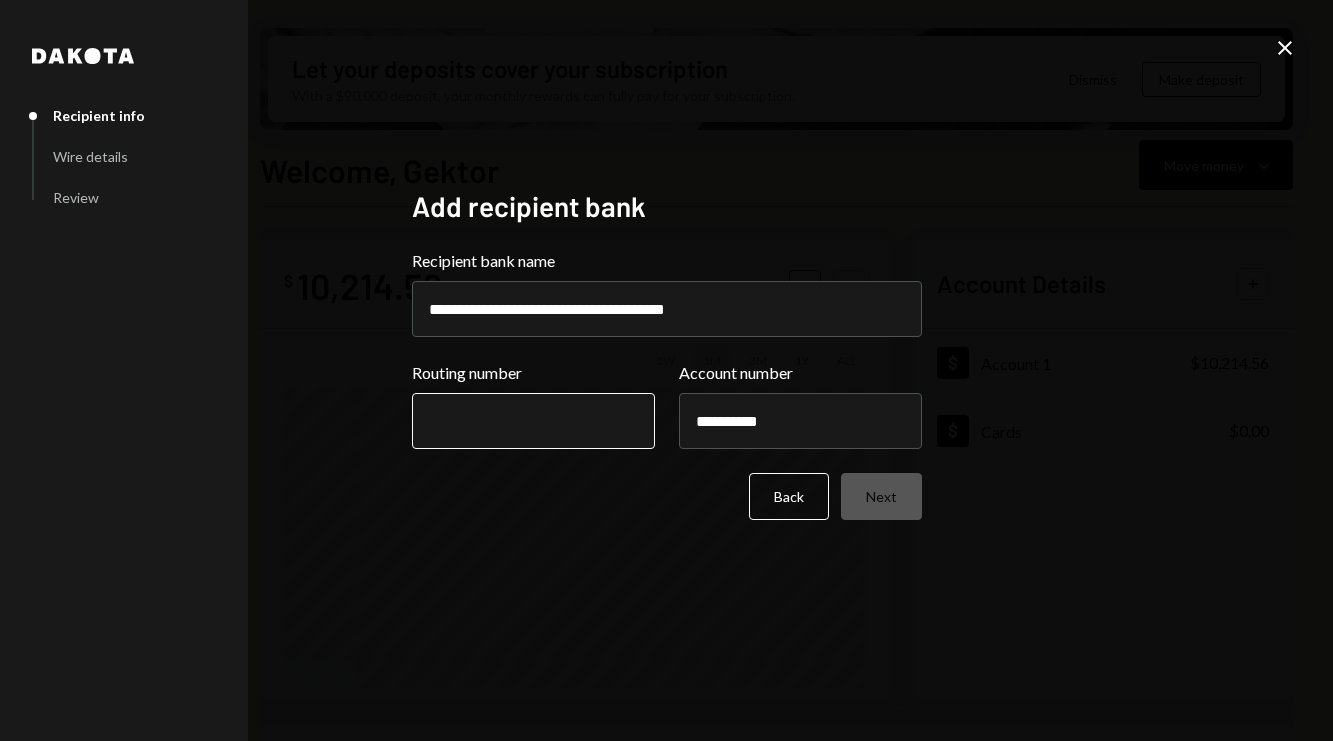 type on "**********" 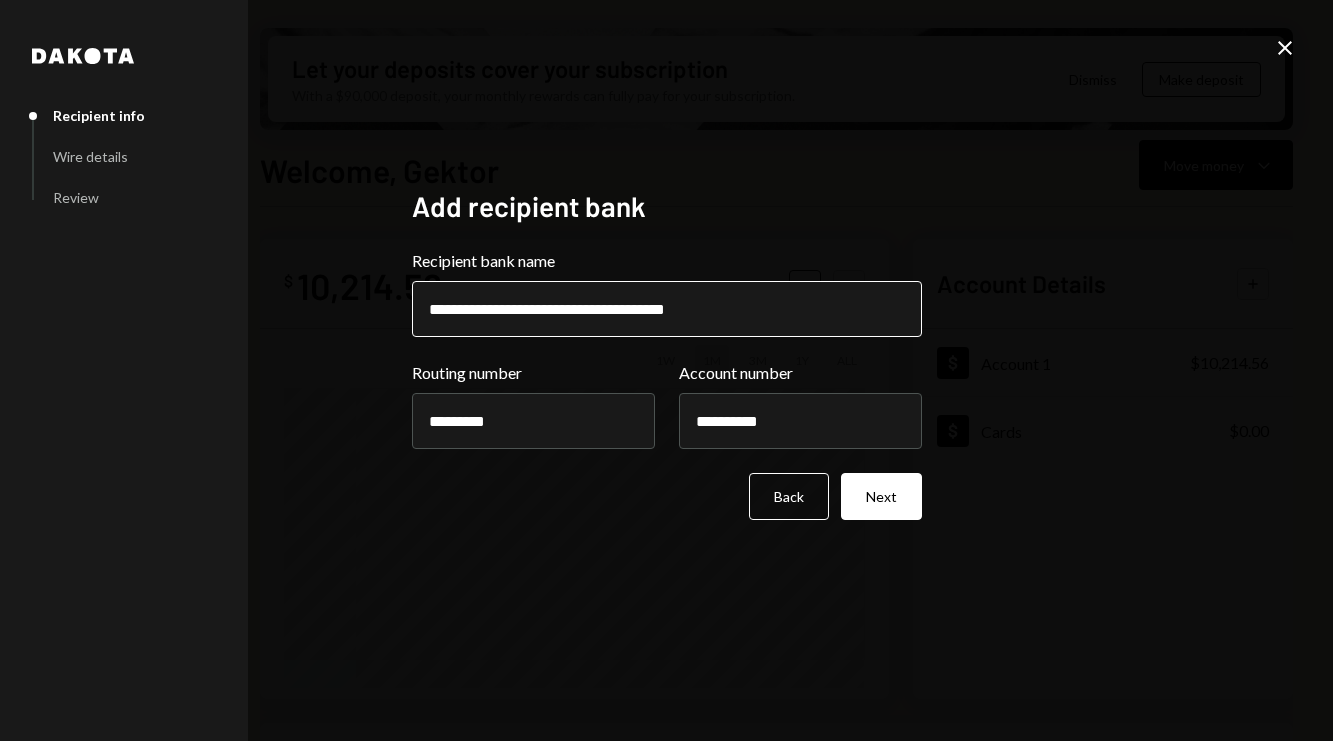 type on "*********" 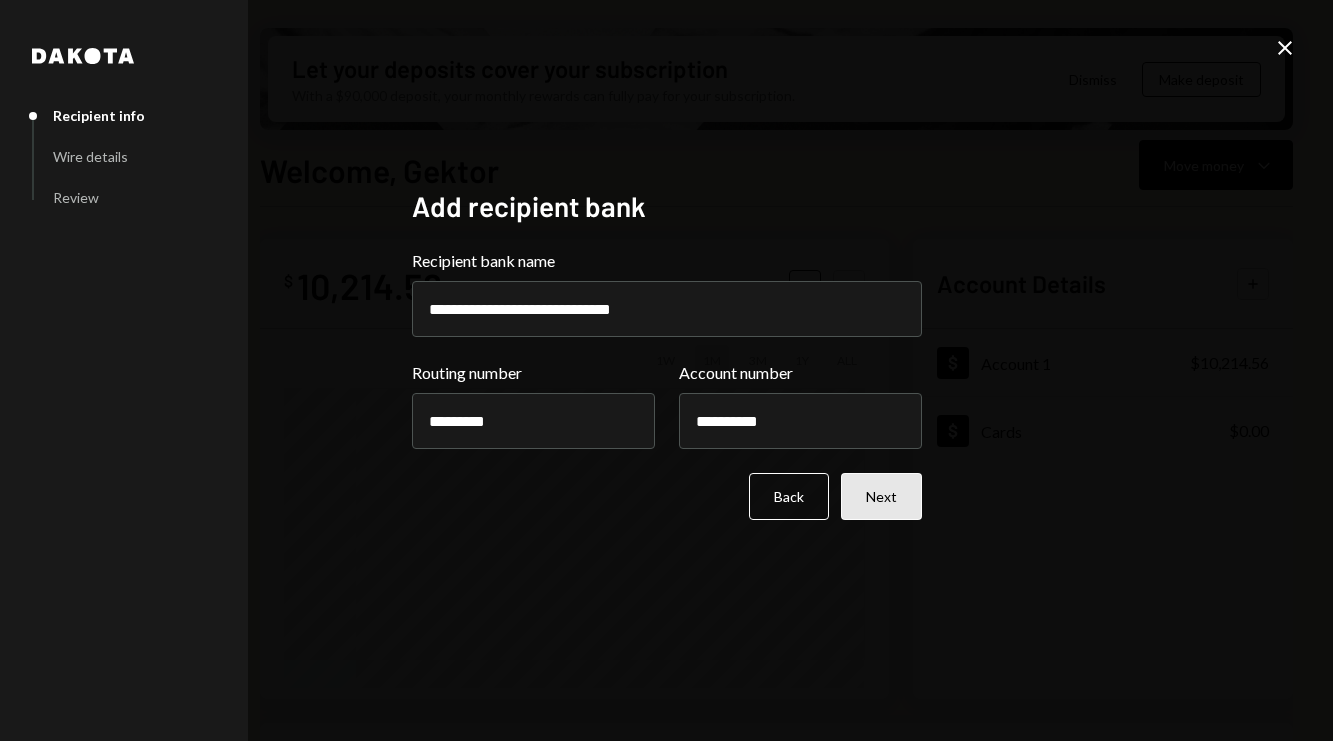 type on "**********" 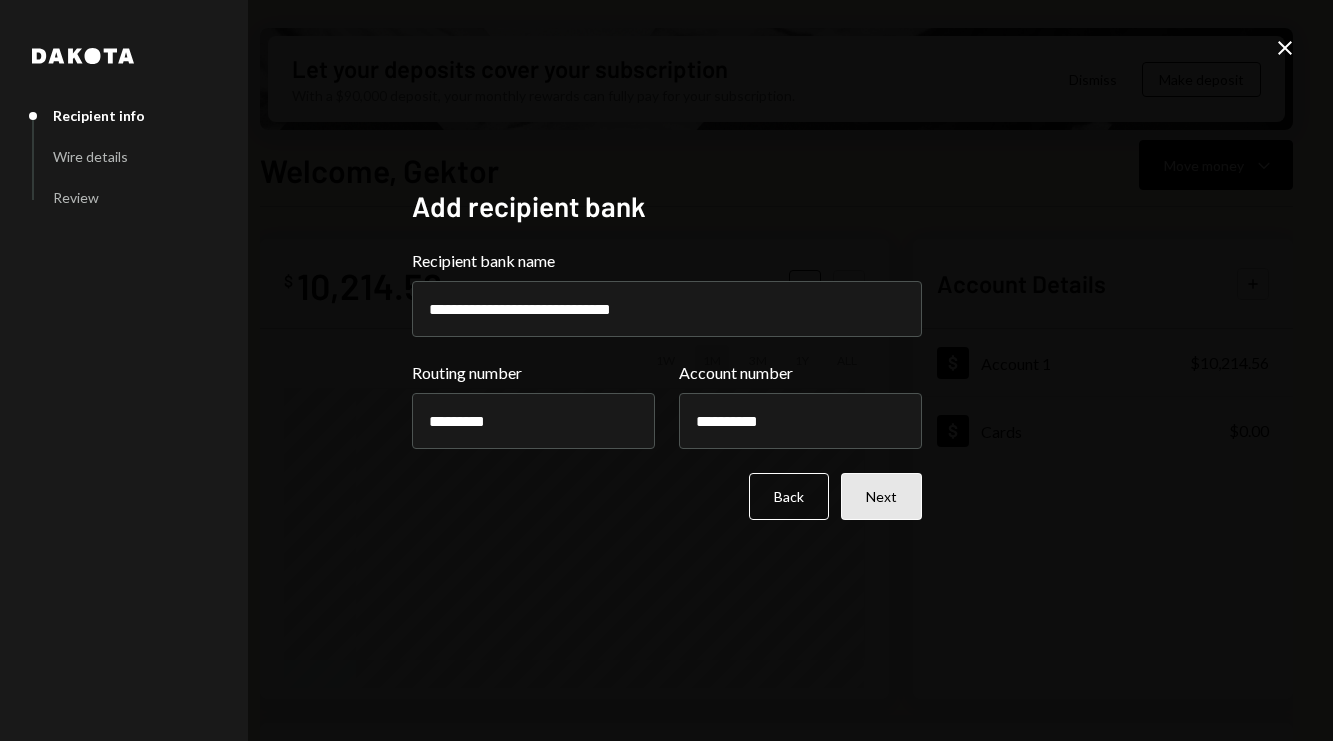 click on "Next" at bounding box center [881, 496] 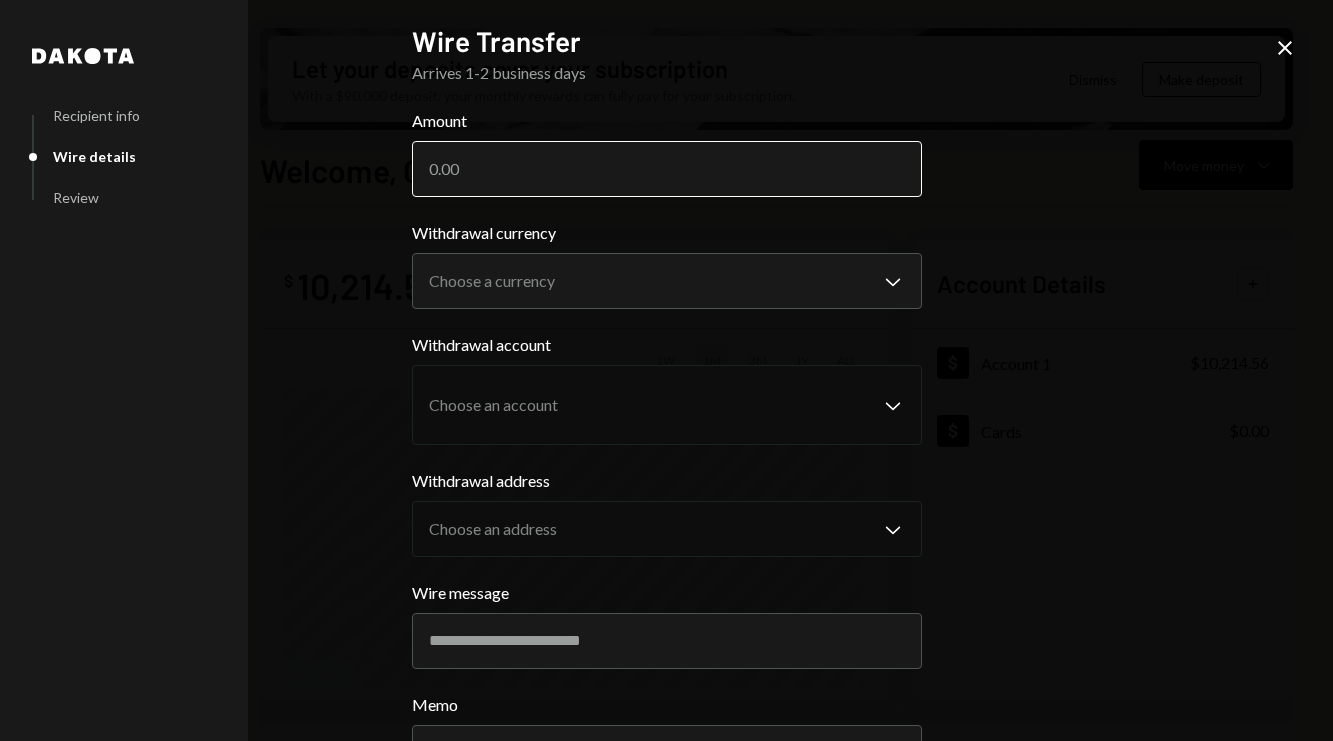 click on "Amount" at bounding box center [667, 169] 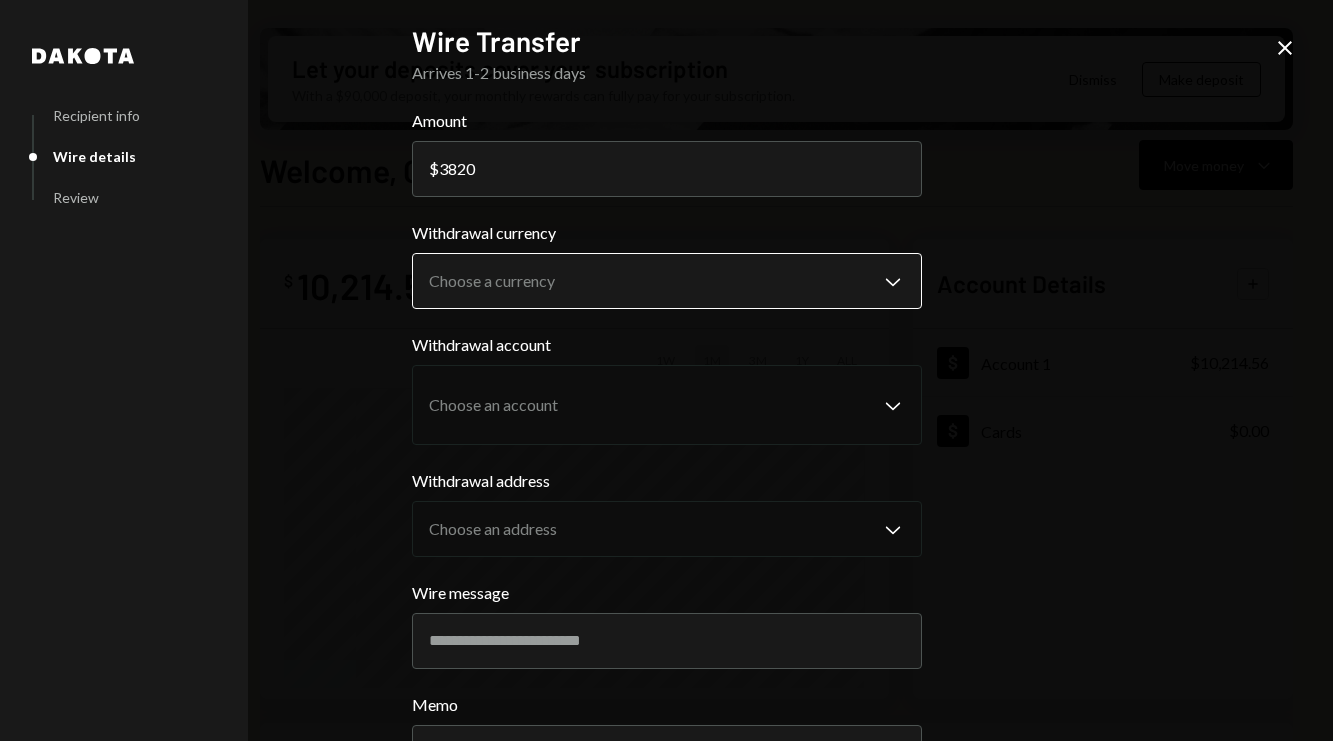 type on "3820" 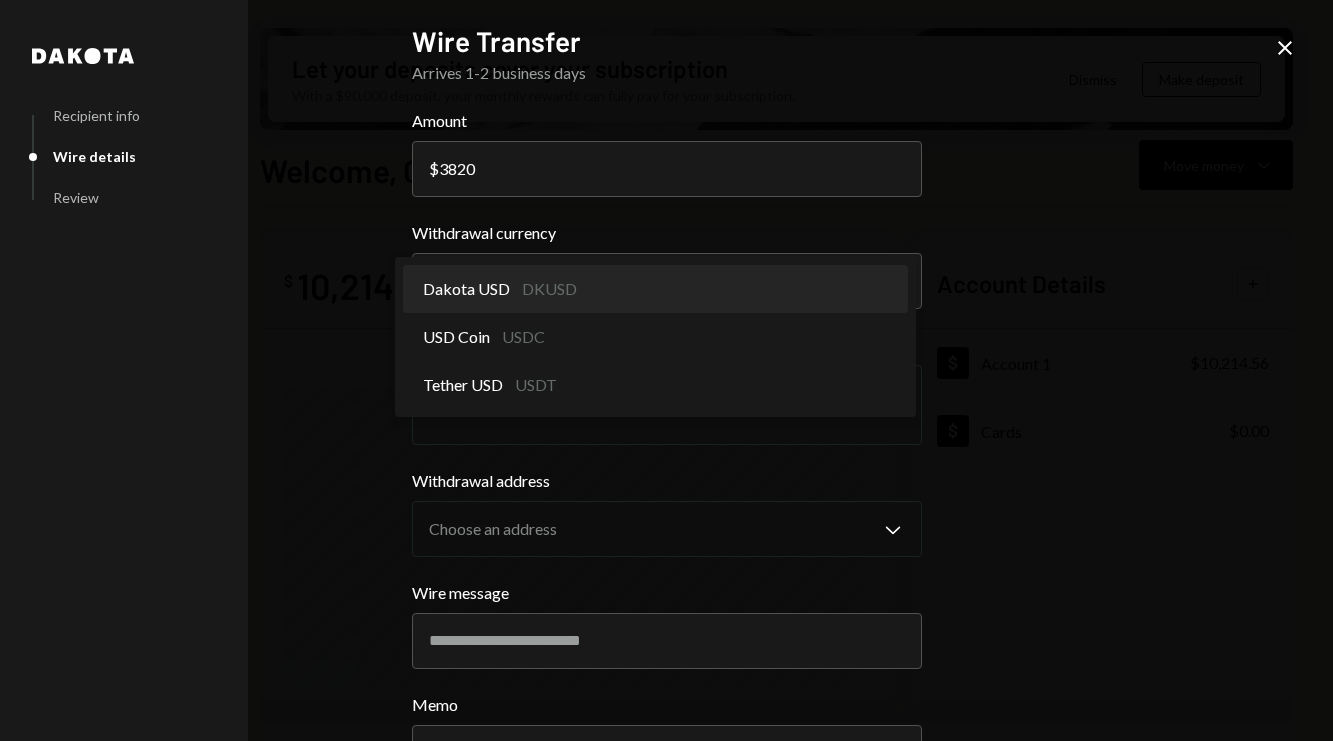 select on "*****" 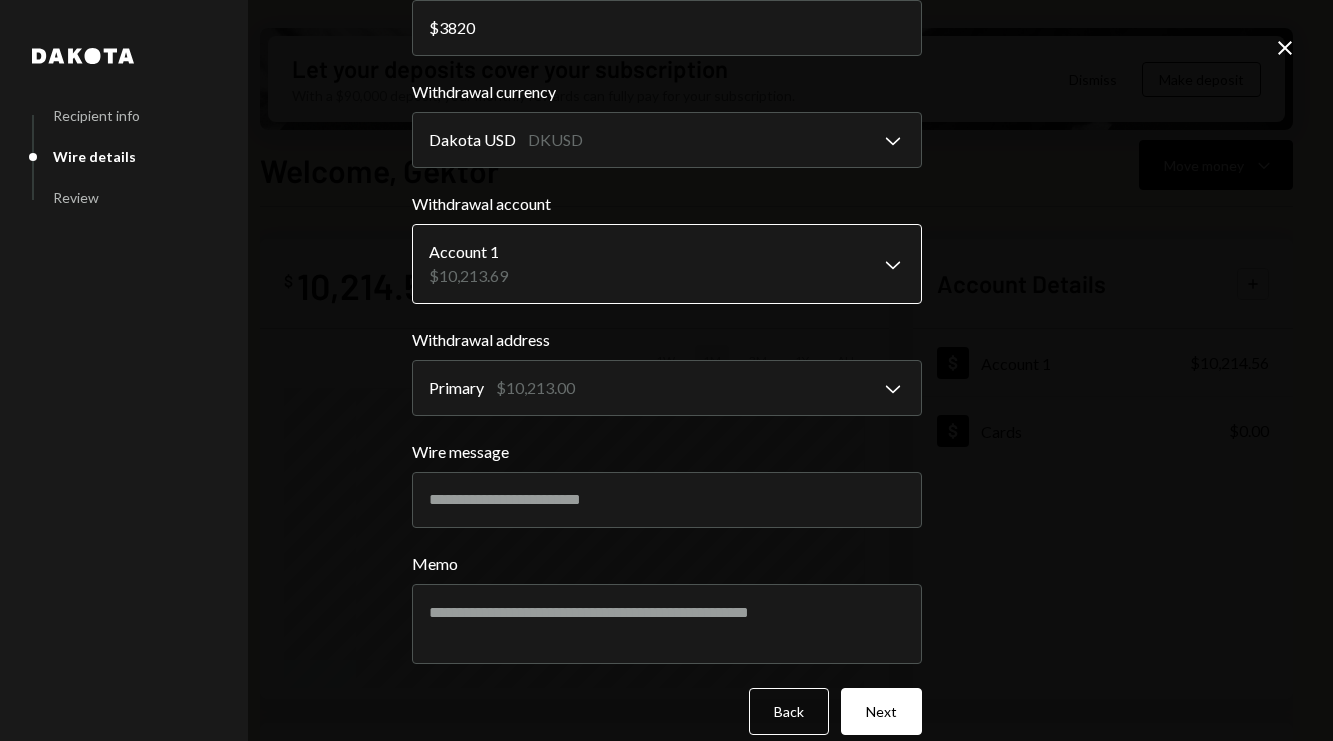 scroll, scrollTop: 166, scrollLeft: 0, axis: vertical 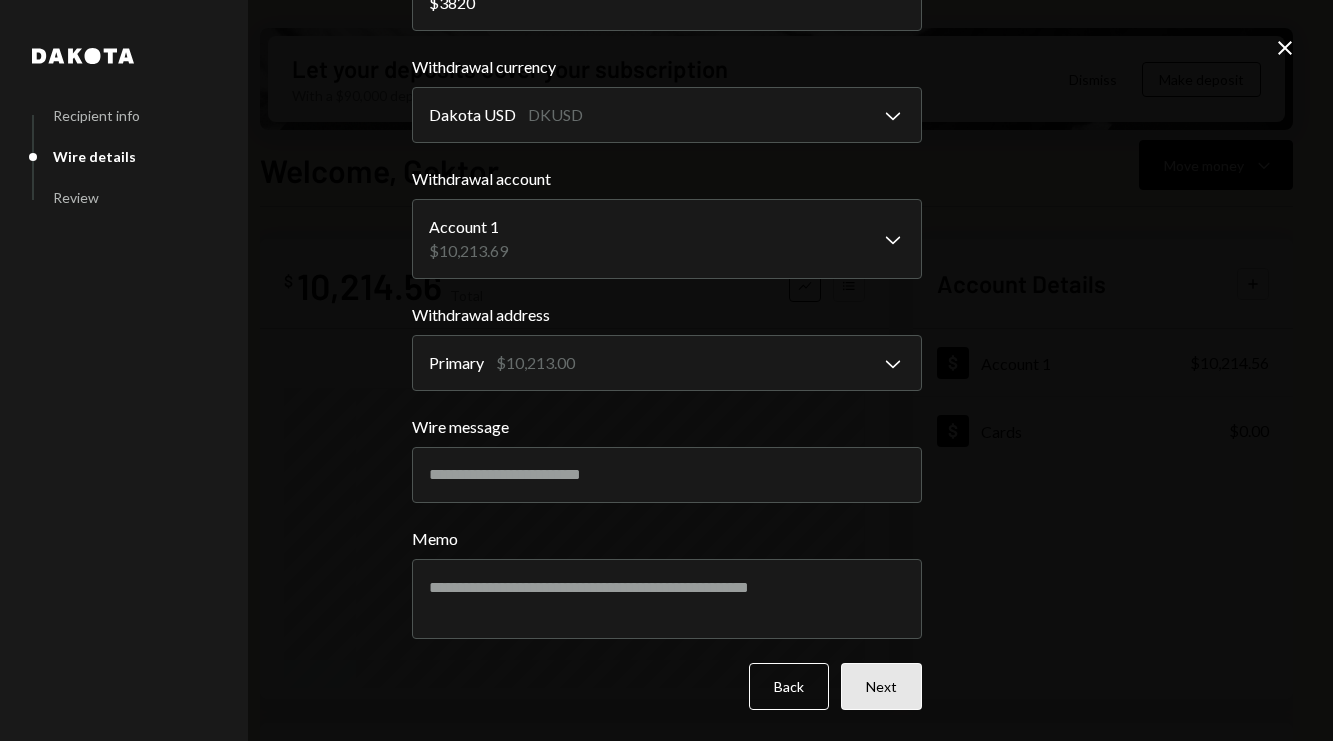 click on "Next" at bounding box center (881, 686) 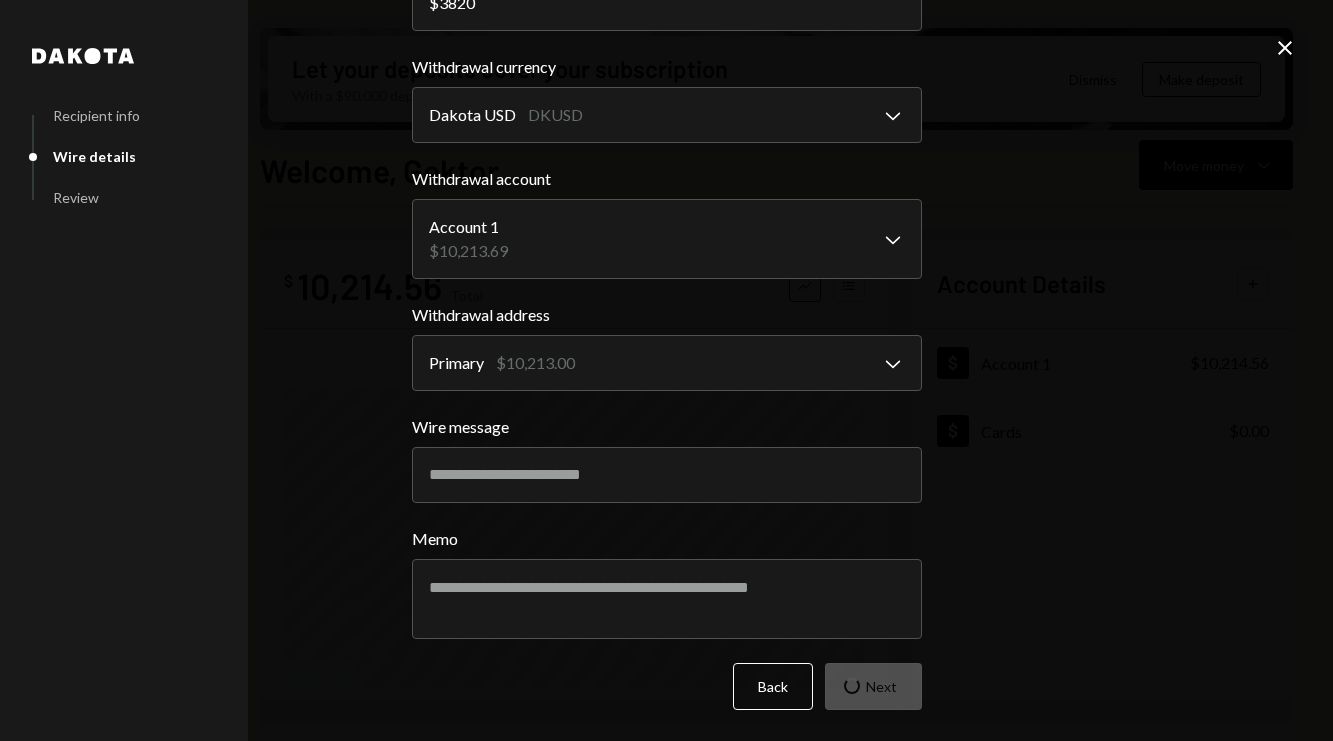 scroll, scrollTop: 0, scrollLeft: 0, axis: both 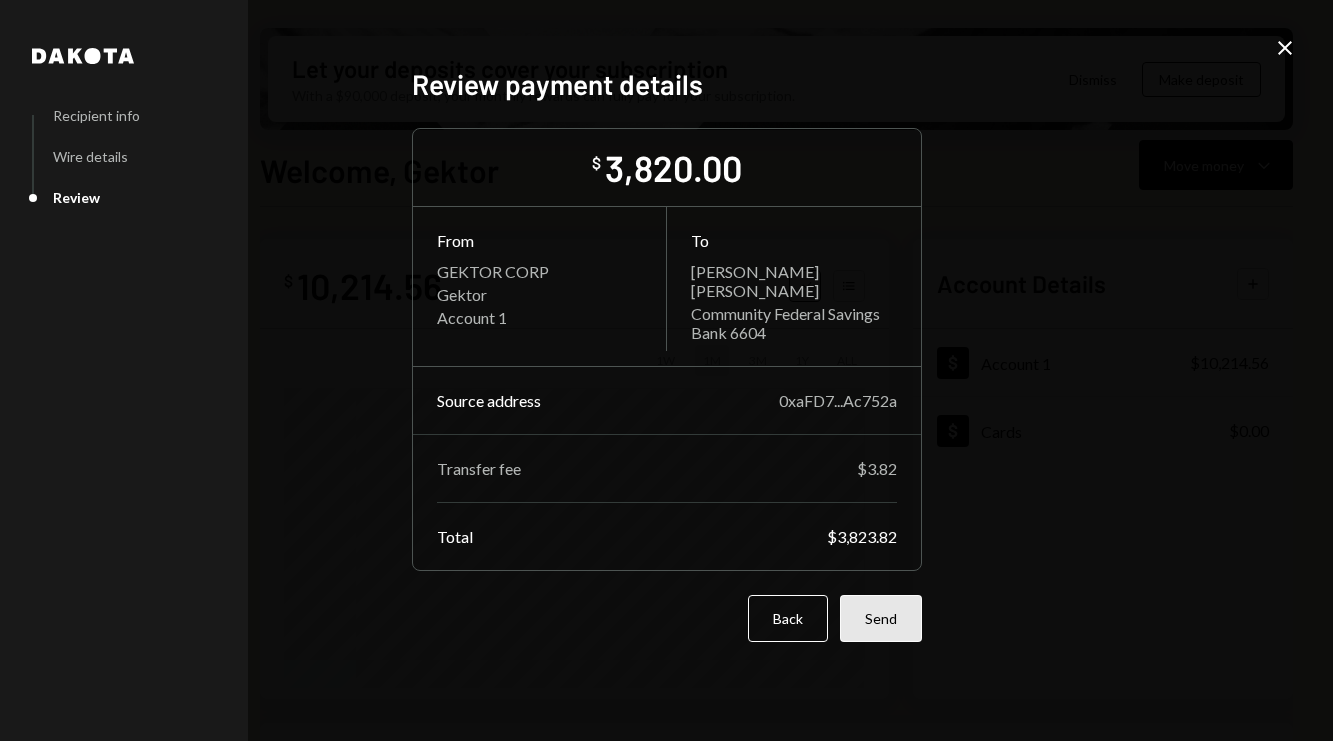 click on "Send" at bounding box center (881, 618) 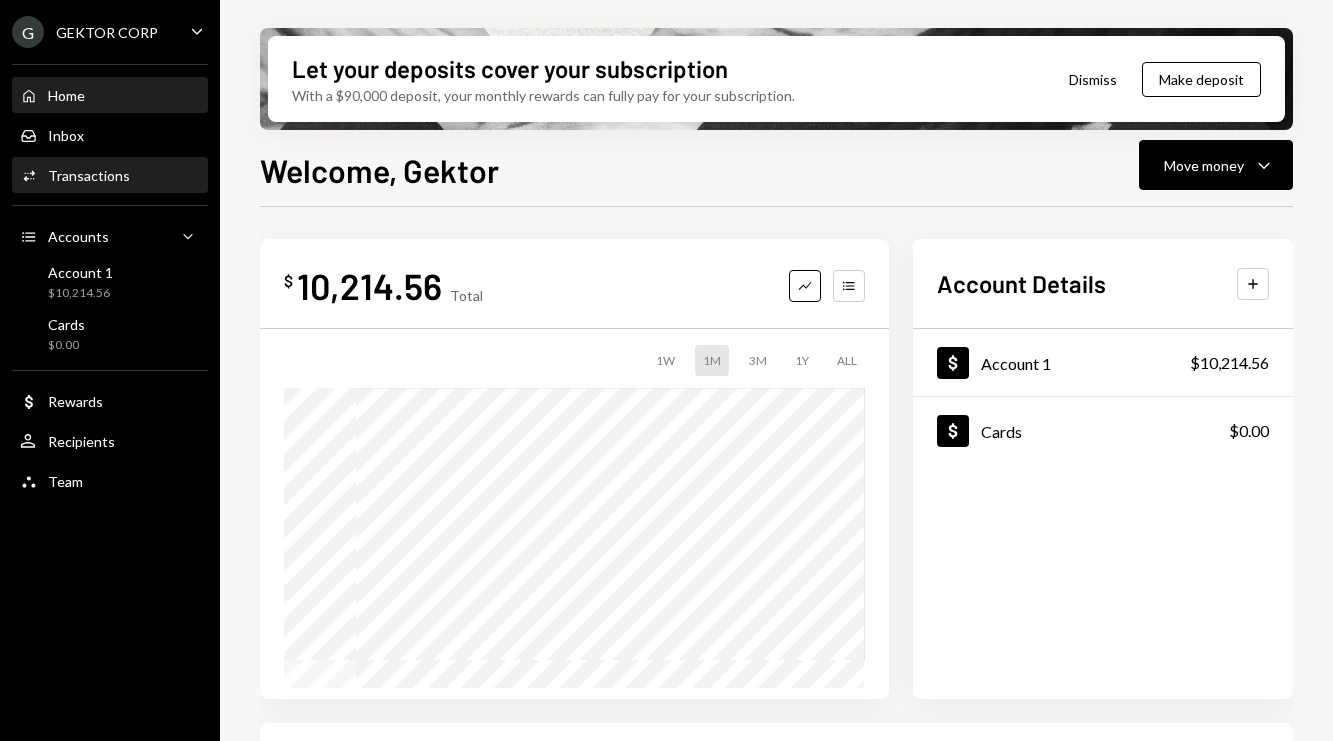 click on "Activities Transactions" at bounding box center [110, 176] 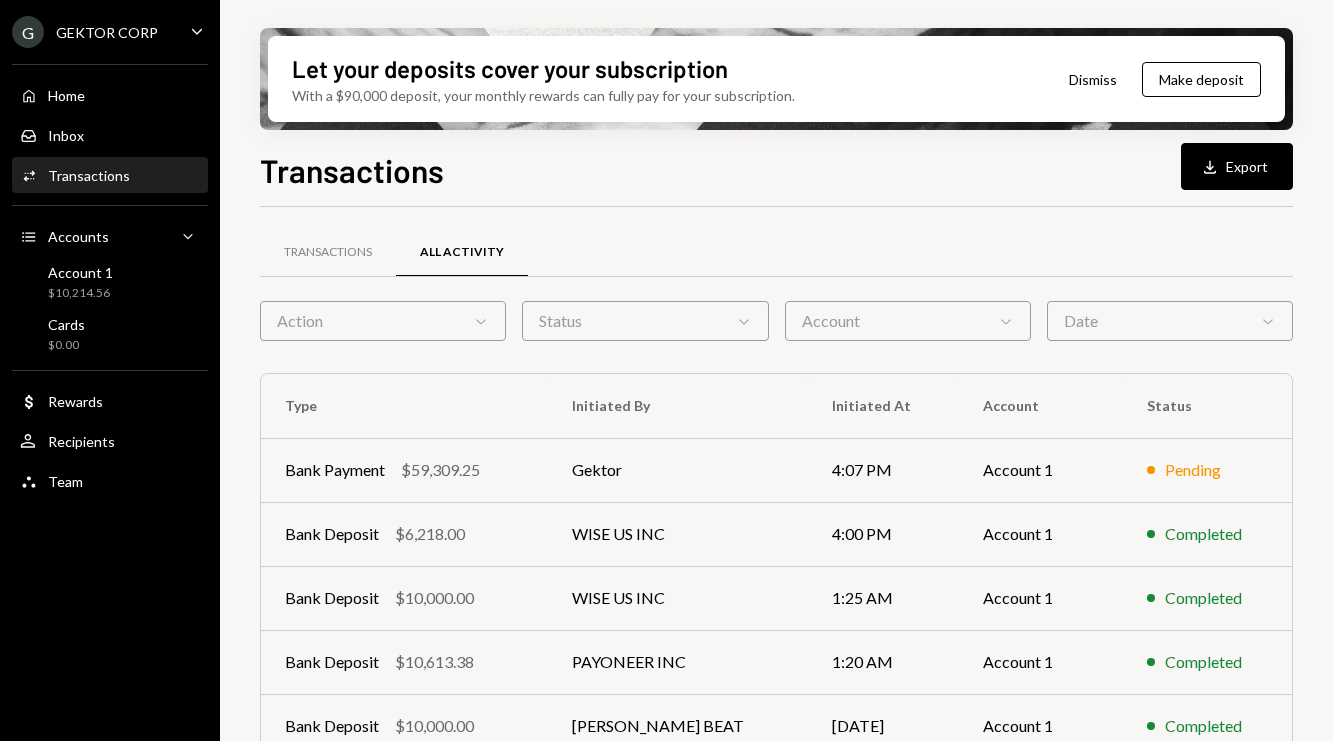 scroll, scrollTop: 0, scrollLeft: 0, axis: both 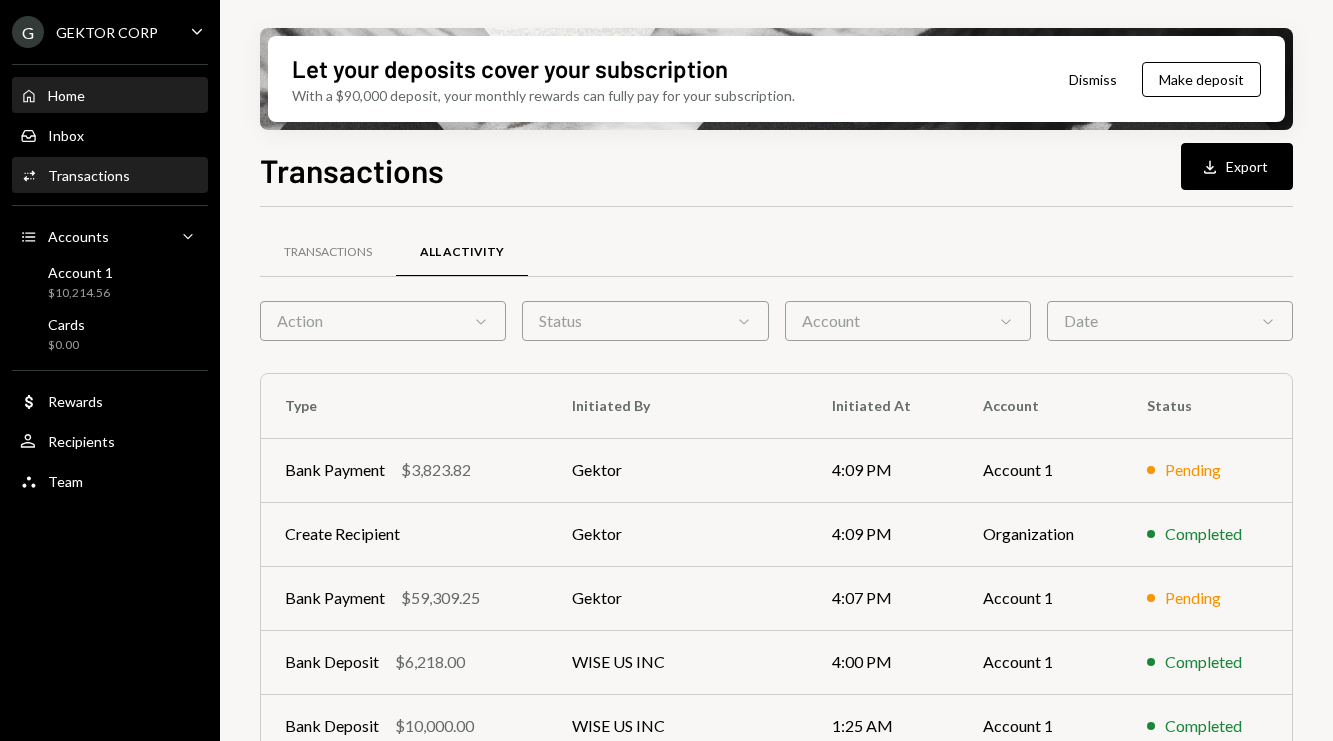 click on "Home Home" at bounding box center (110, 96) 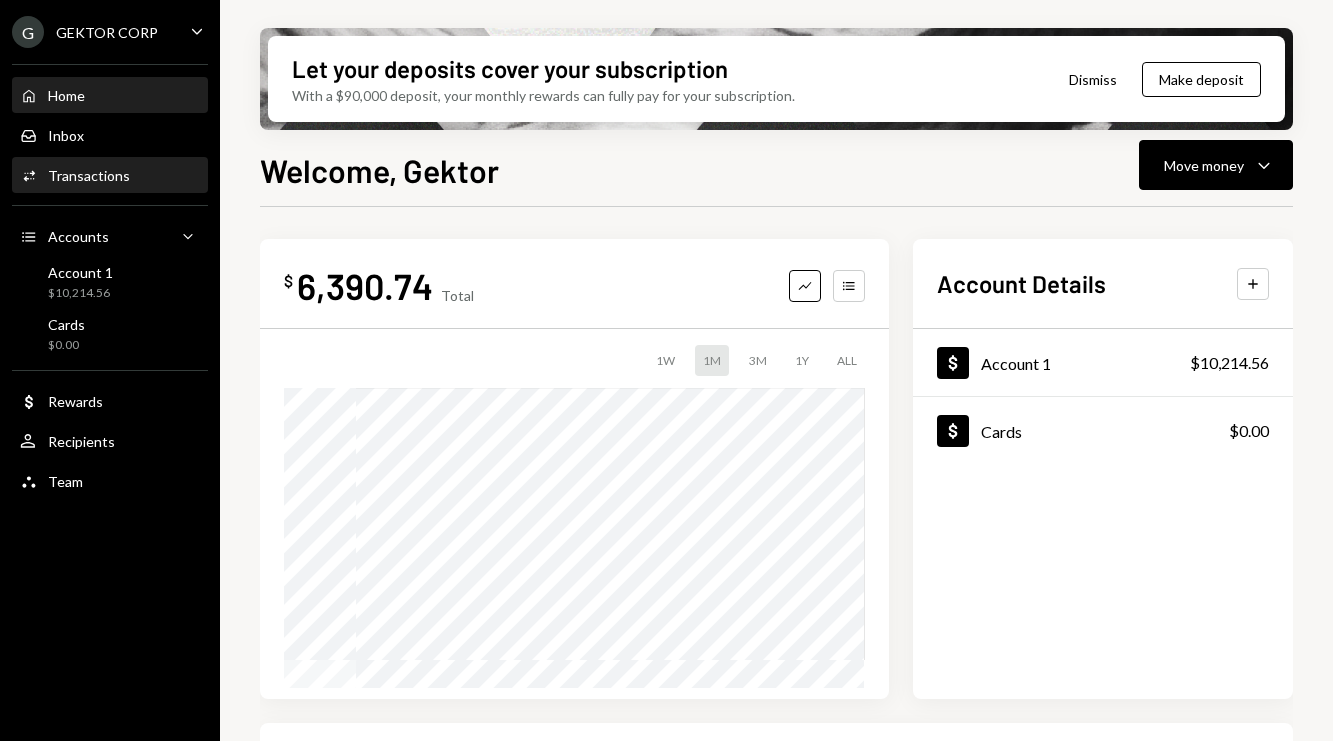 click on "Activities Transactions" at bounding box center (110, 176) 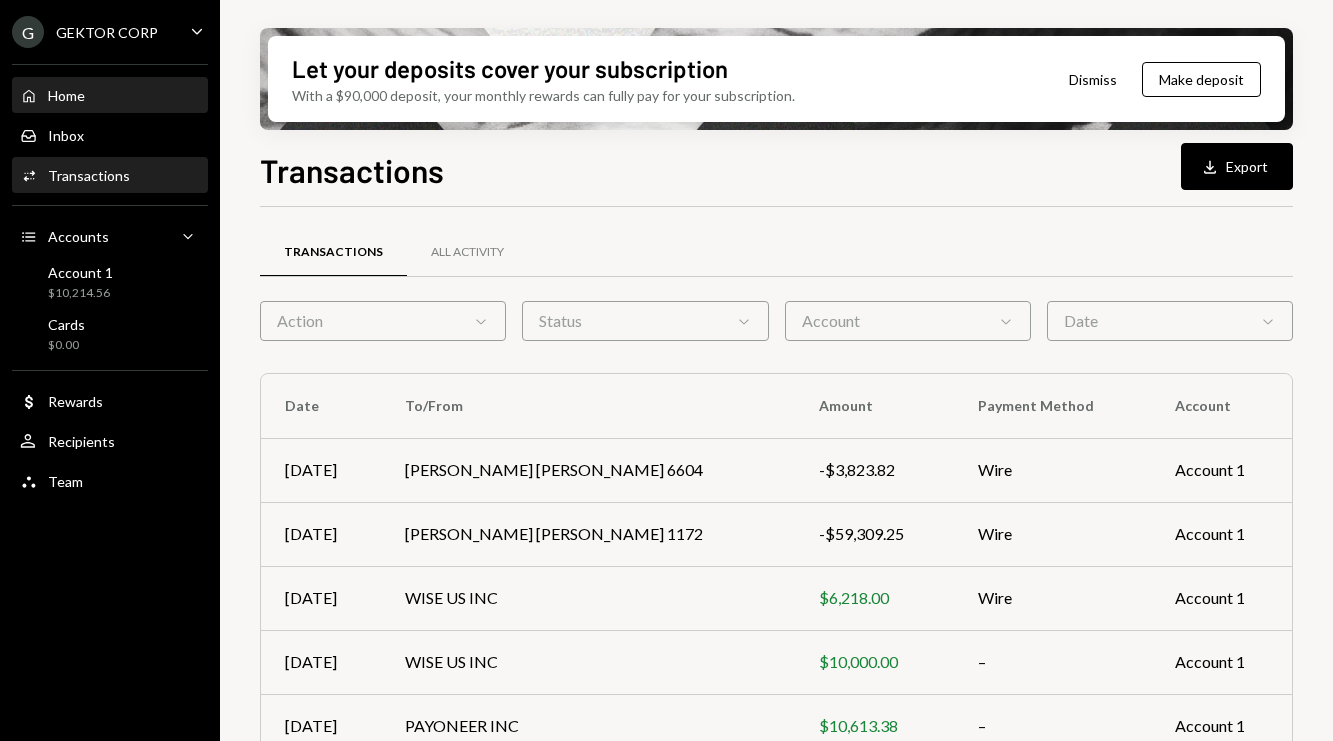 click on "Home Home" at bounding box center (110, 96) 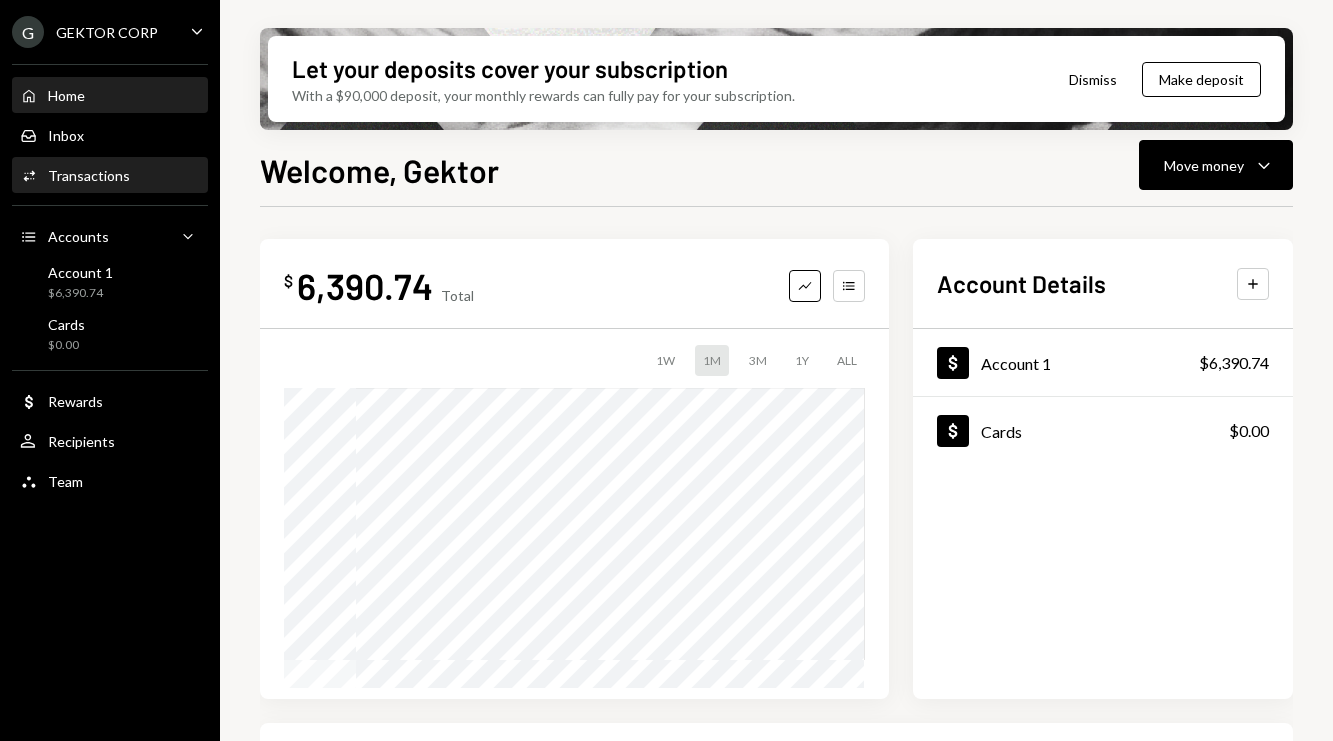 click on "Activities Transactions" at bounding box center (110, 176) 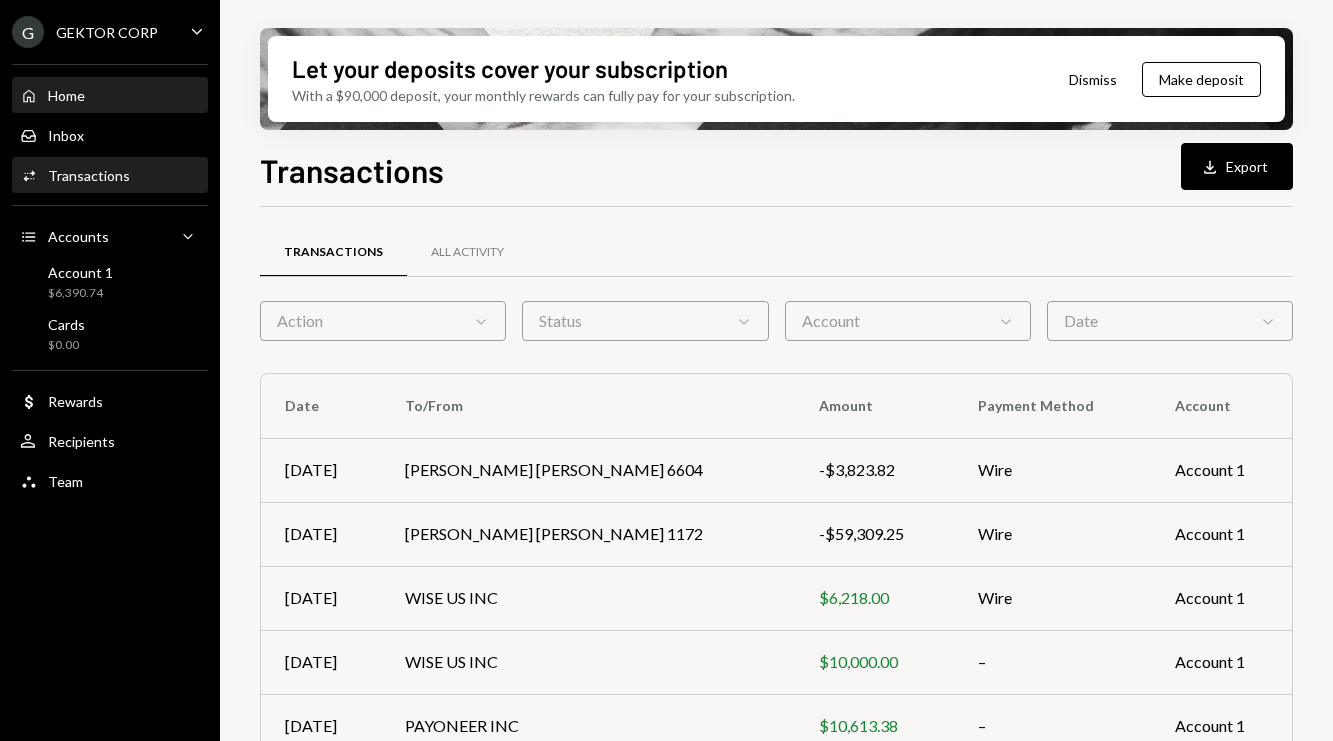 click on "Home Home" at bounding box center [110, 96] 